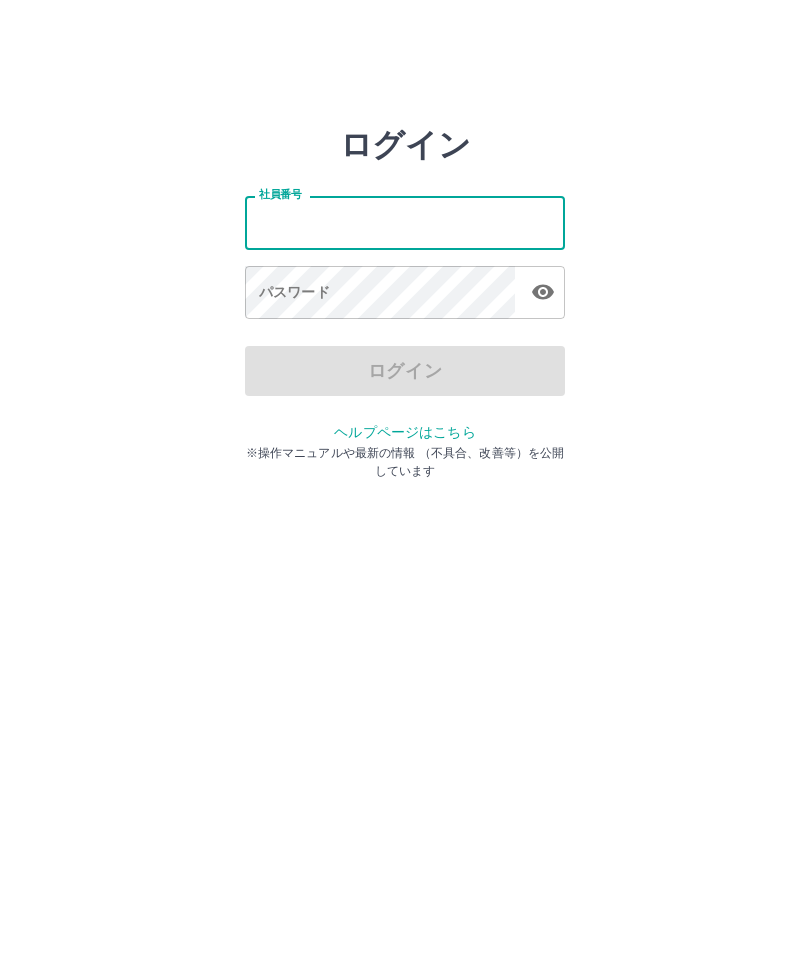 scroll, scrollTop: 0, scrollLeft: 0, axis: both 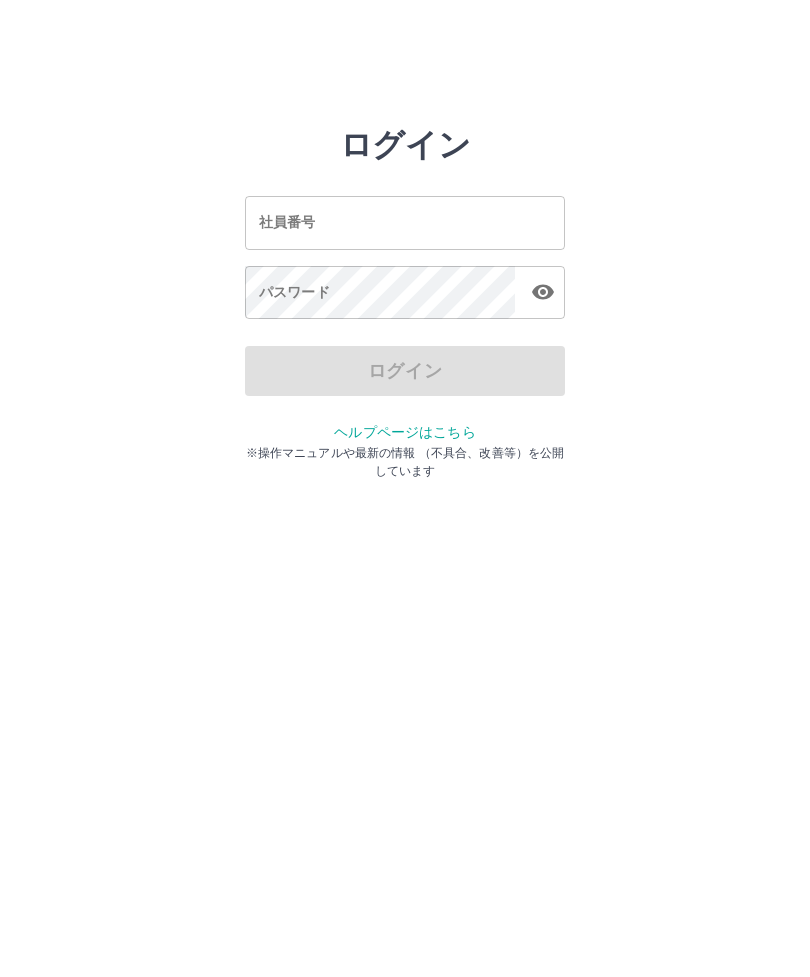click on "社員番号 社員番号" at bounding box center [405, 222] 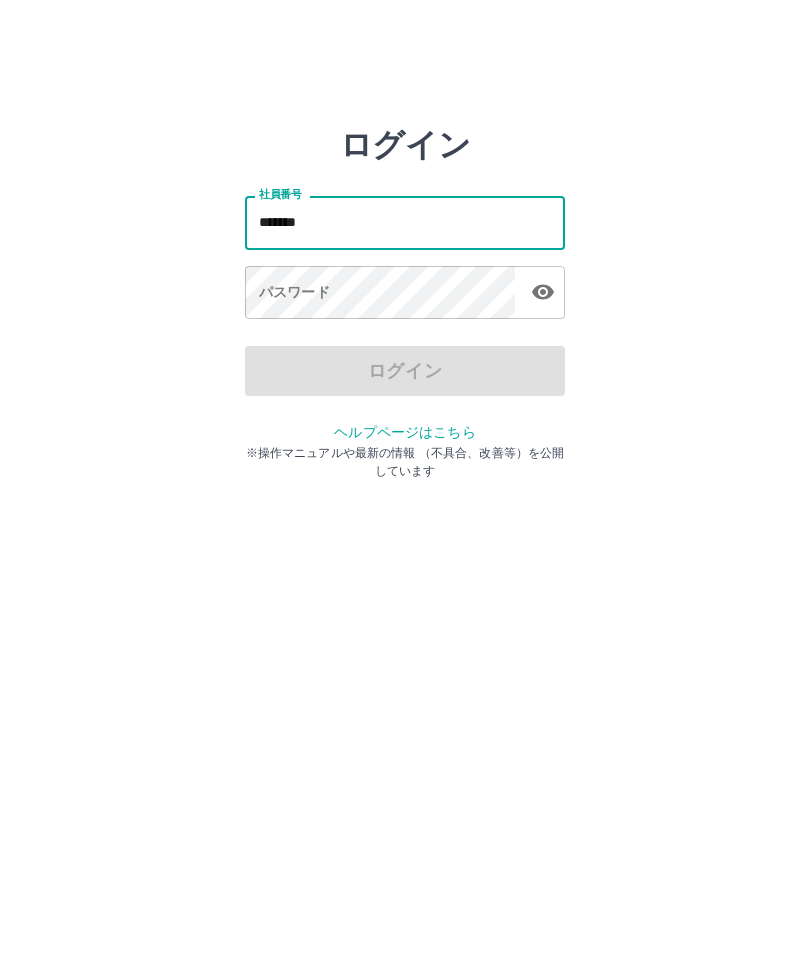 type on "*******" 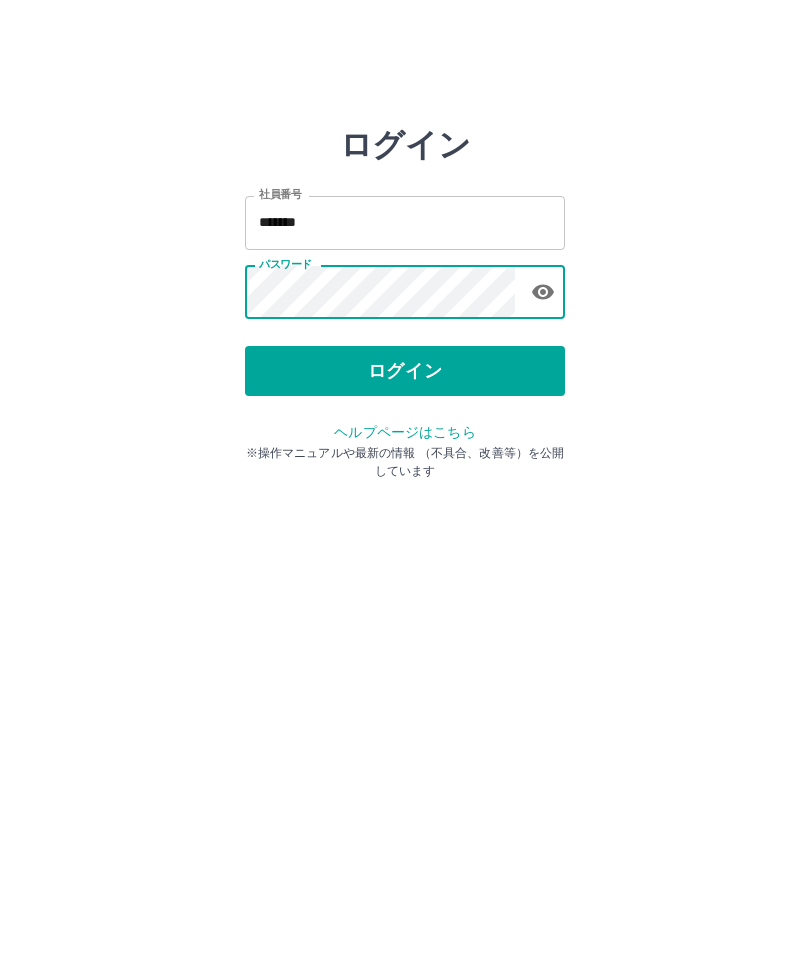 click on "ログイン" at bounding box center (405, 371) 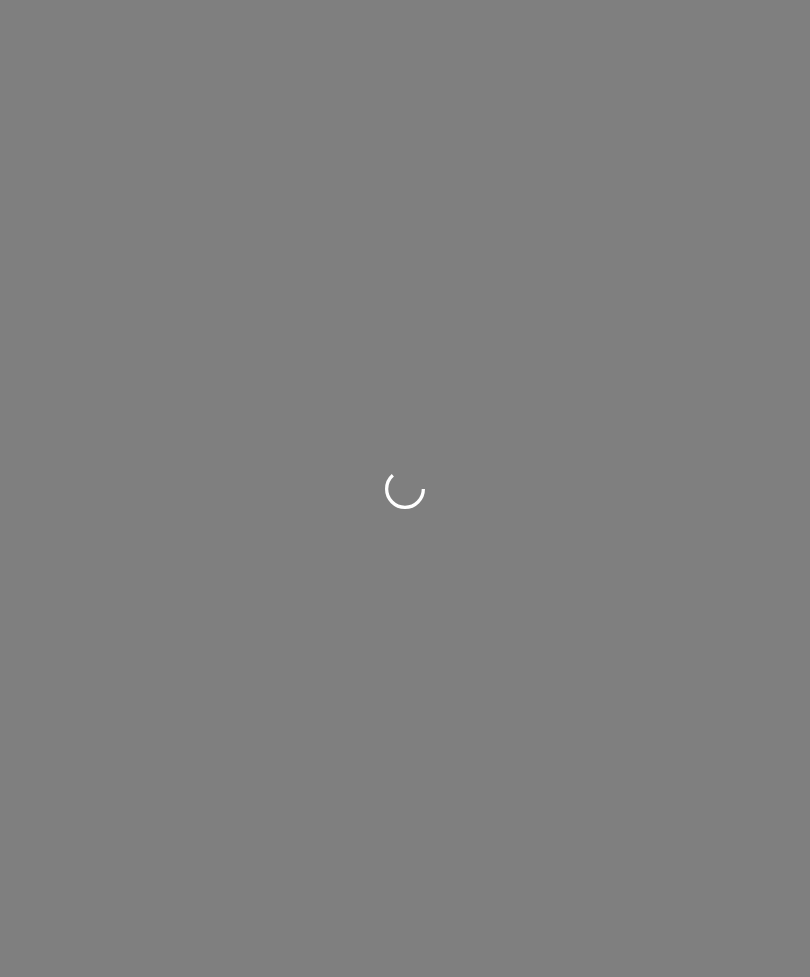 scroll, scrollTop: 0, scrollLeft: 0, axis: both 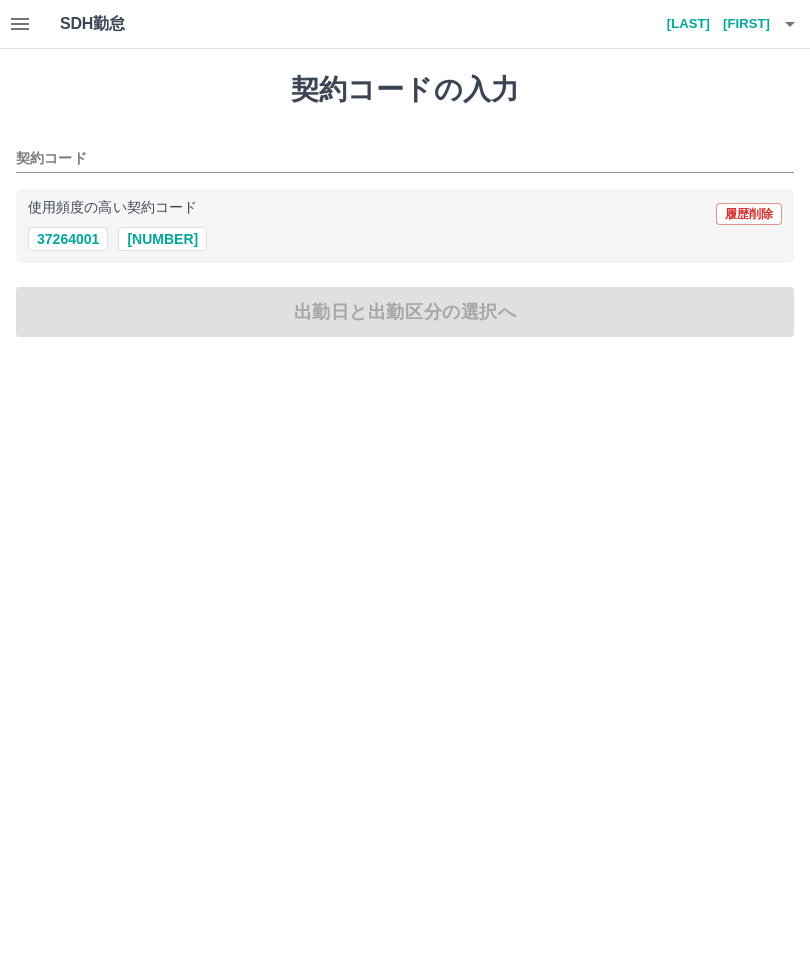 click on "37264001" at bounding box center (68, 239) 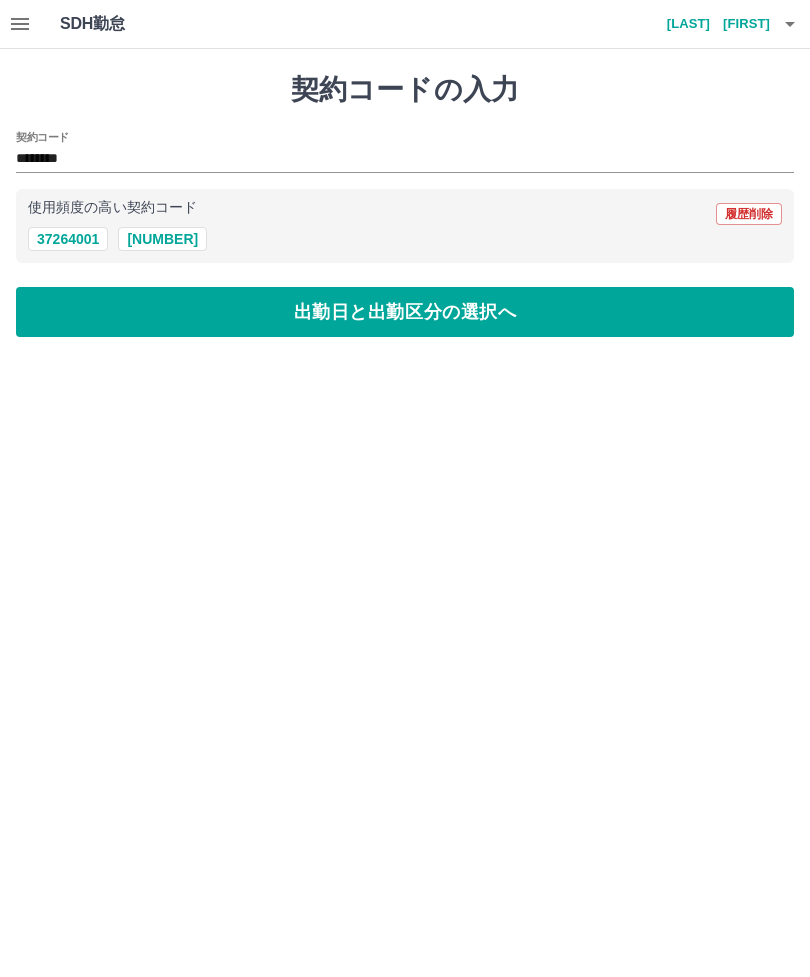 click on "出勤日と出勤区分の選択へ" at bounding box center [405, 312] 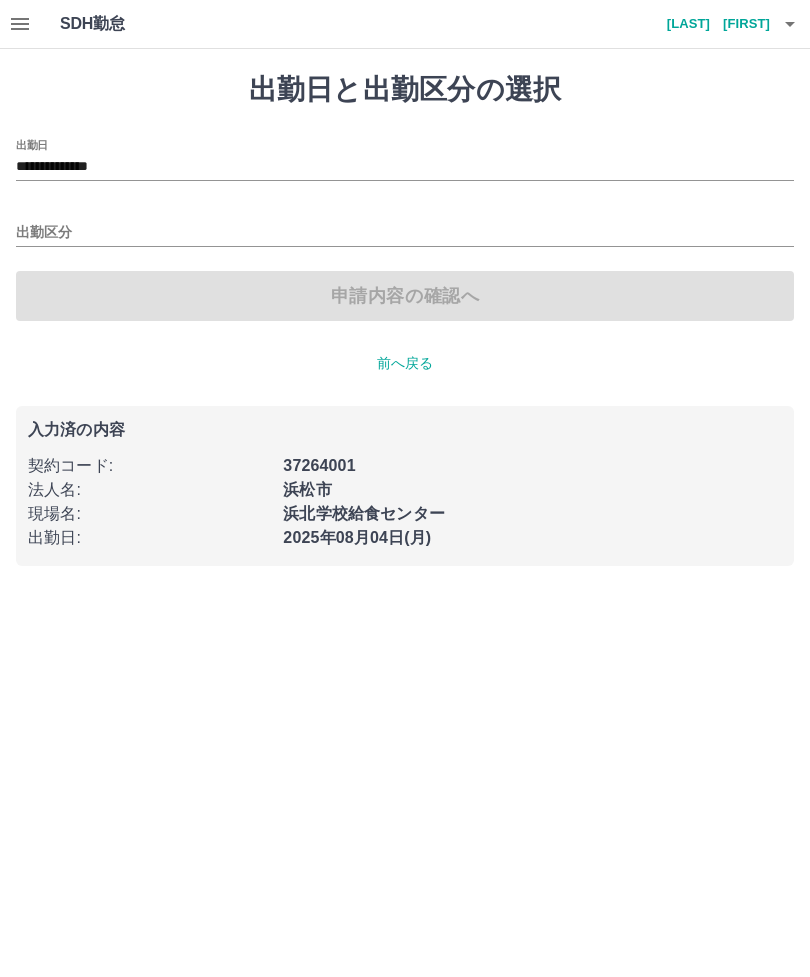 click on "**********" at bounding box center [405, 167] 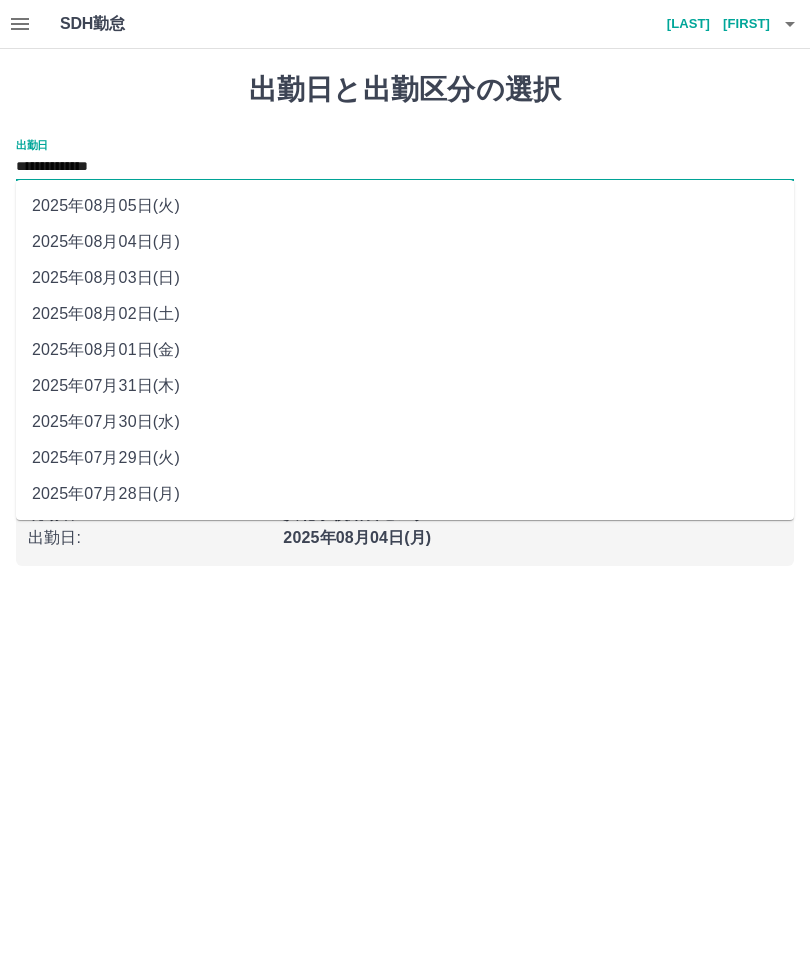 click on "2025年08月01日(金)" at bounding box center [405, 350] 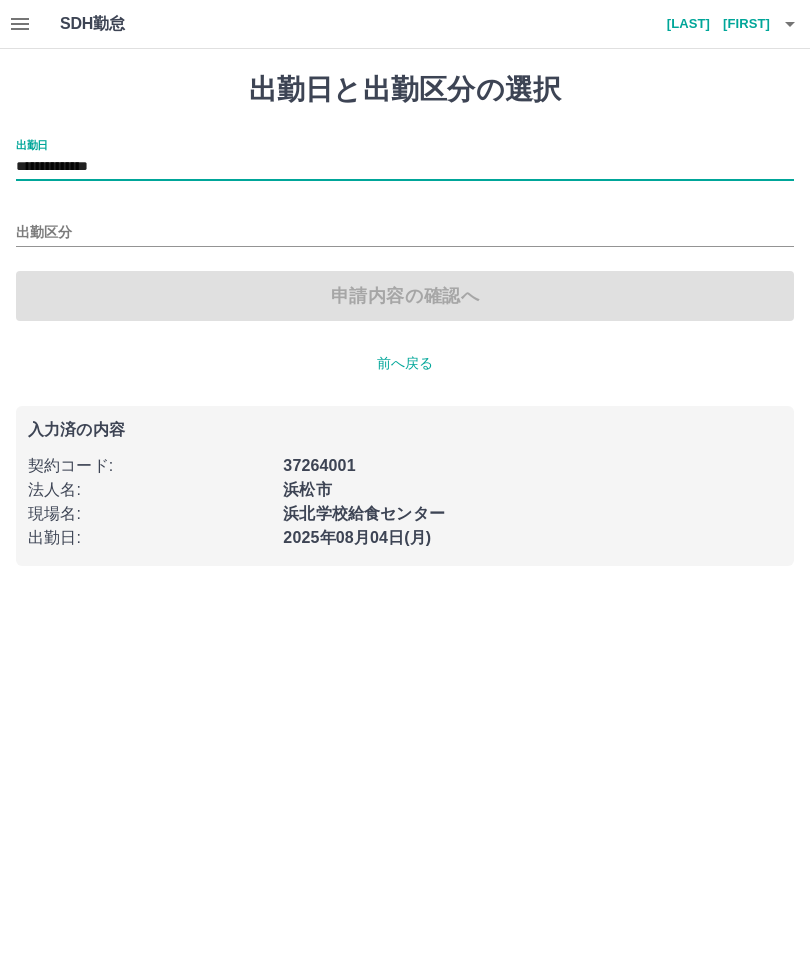 click on "出勤区分" at bounding box center (405, 233) 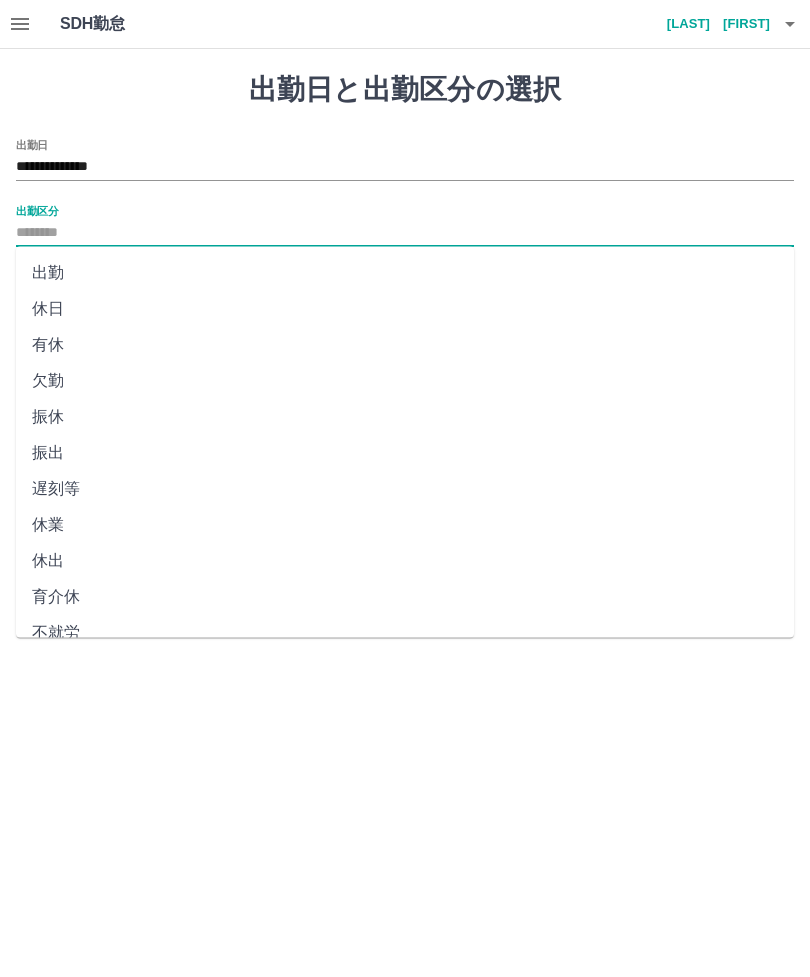 click on "出勤" at bounding box center (405, 273) 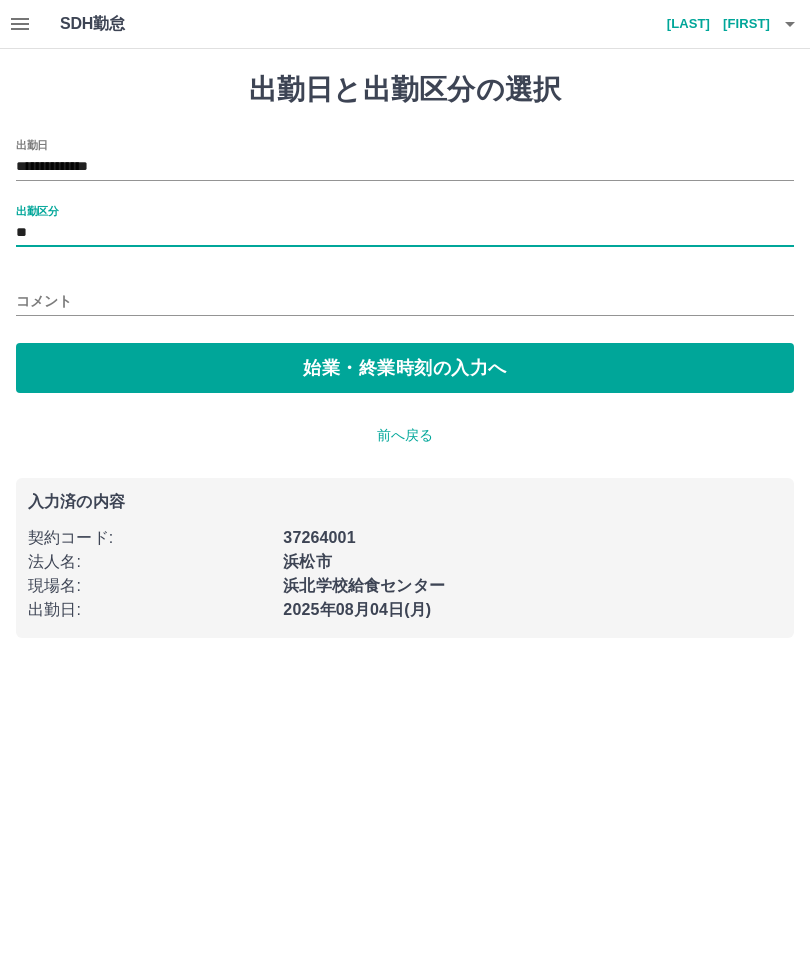 click on "始業・終業時刻の入力へ" at bounding box center (405, 368) 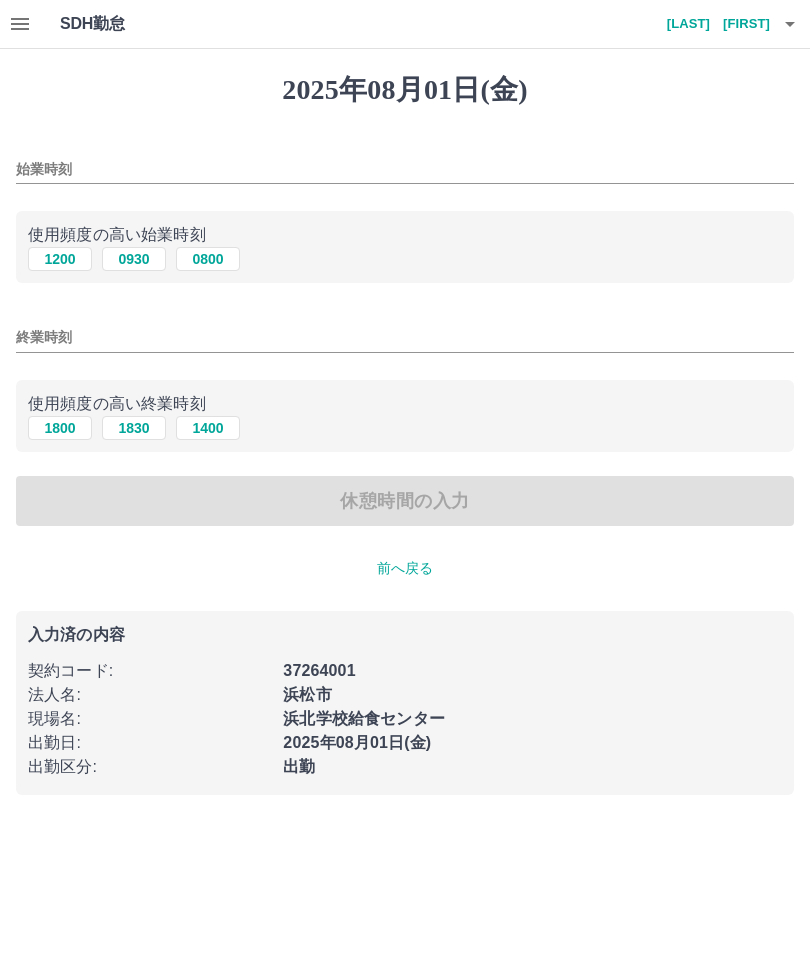click on "0800" at bounding box center (208, 259) 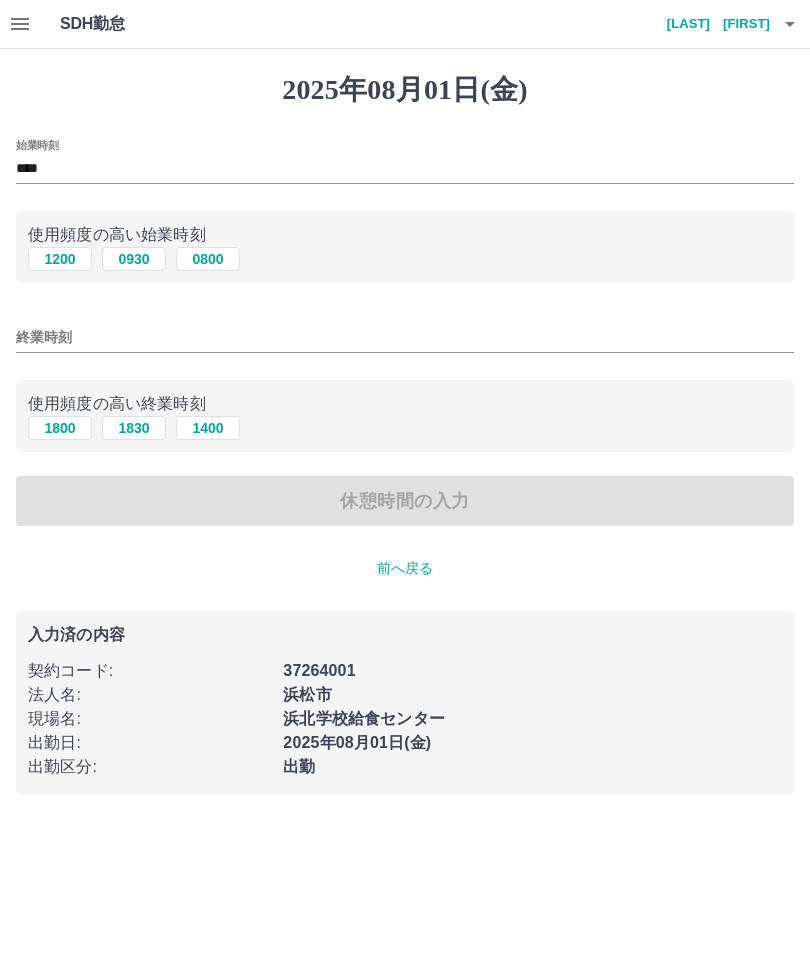 click on "終業時刻" at bounding box center (405, 337) 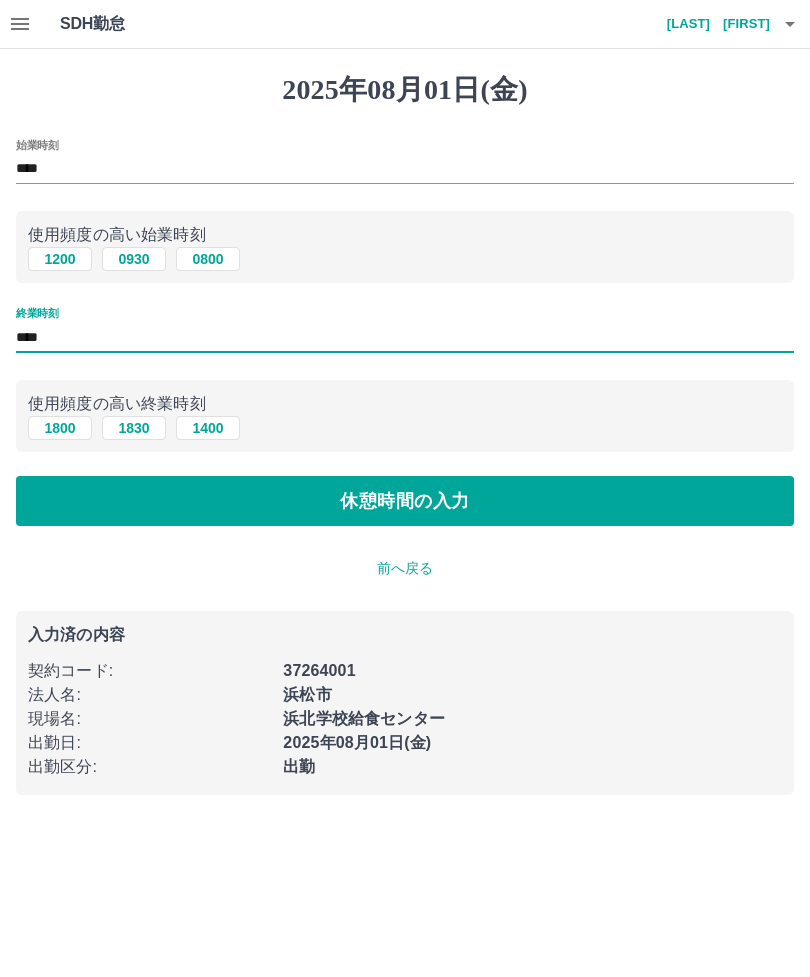 type on "****" 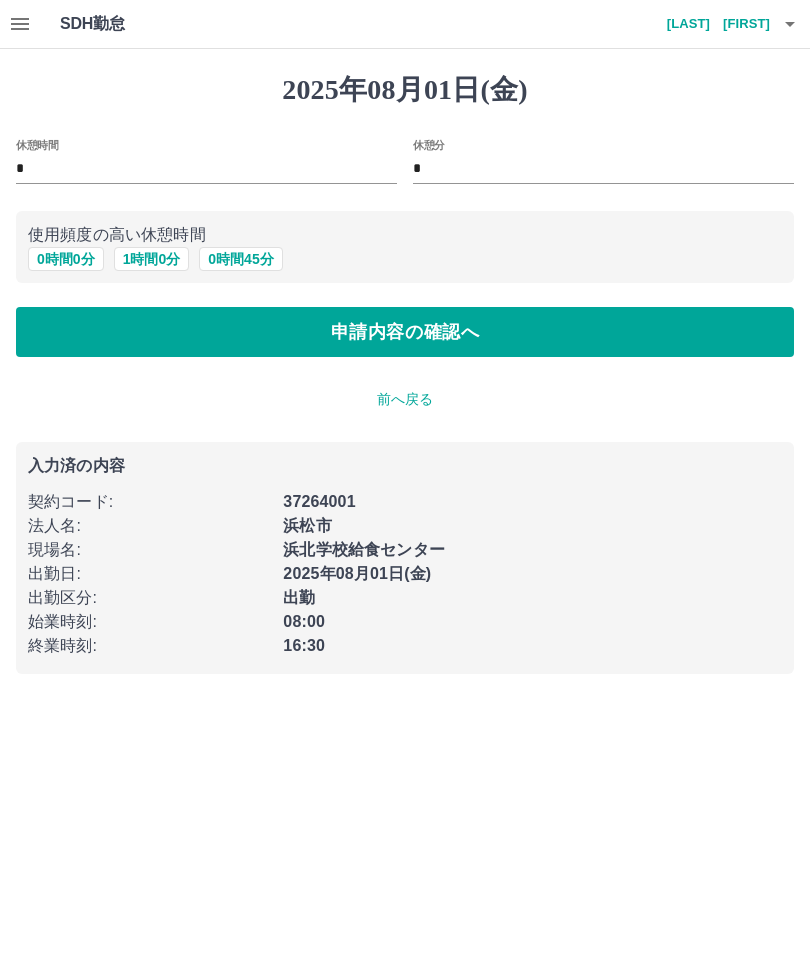 click on "1 時間 0 分" at bounding box center (152, 259) 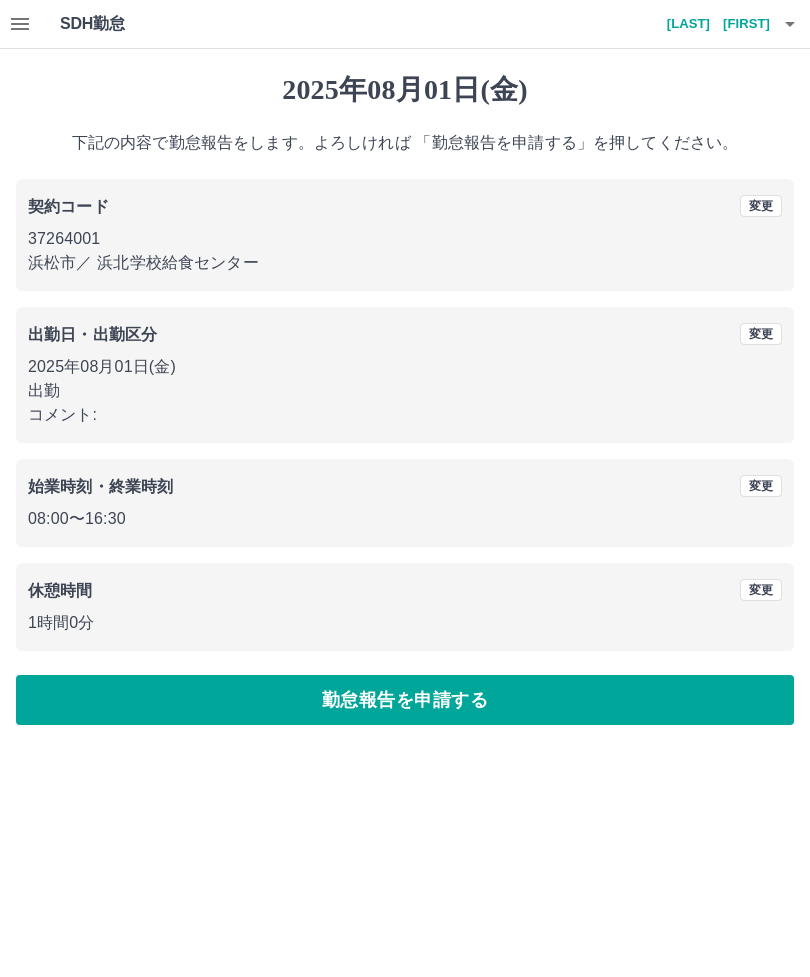 click on "勤怠報告を申請する" at bounding box center [405, 700] 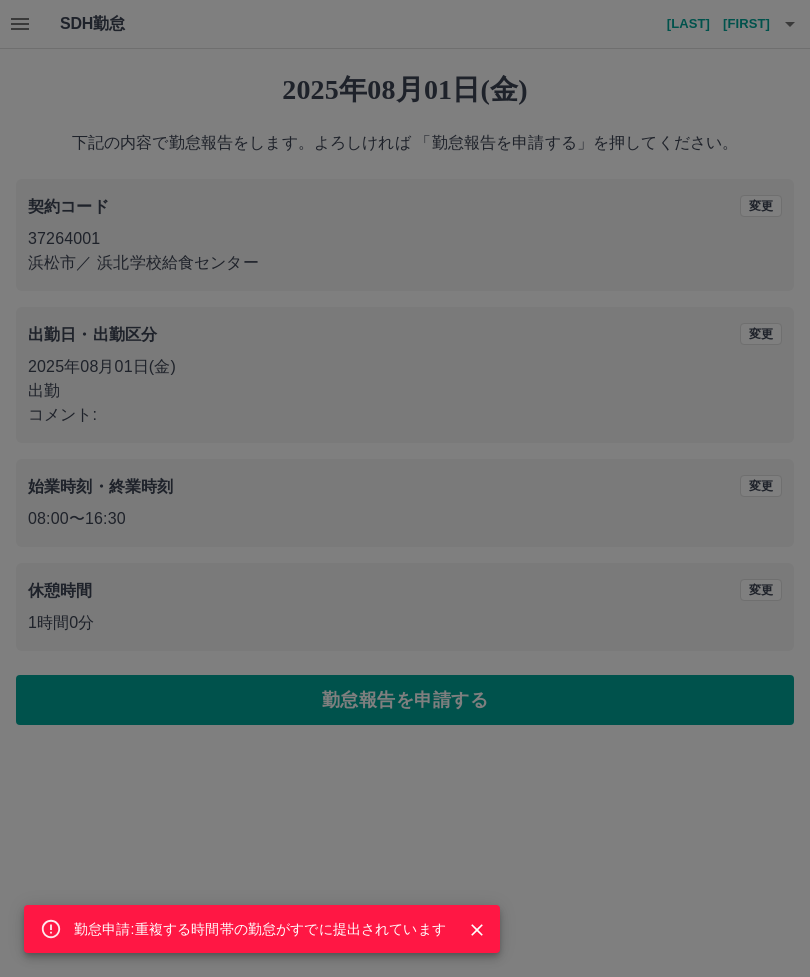 click 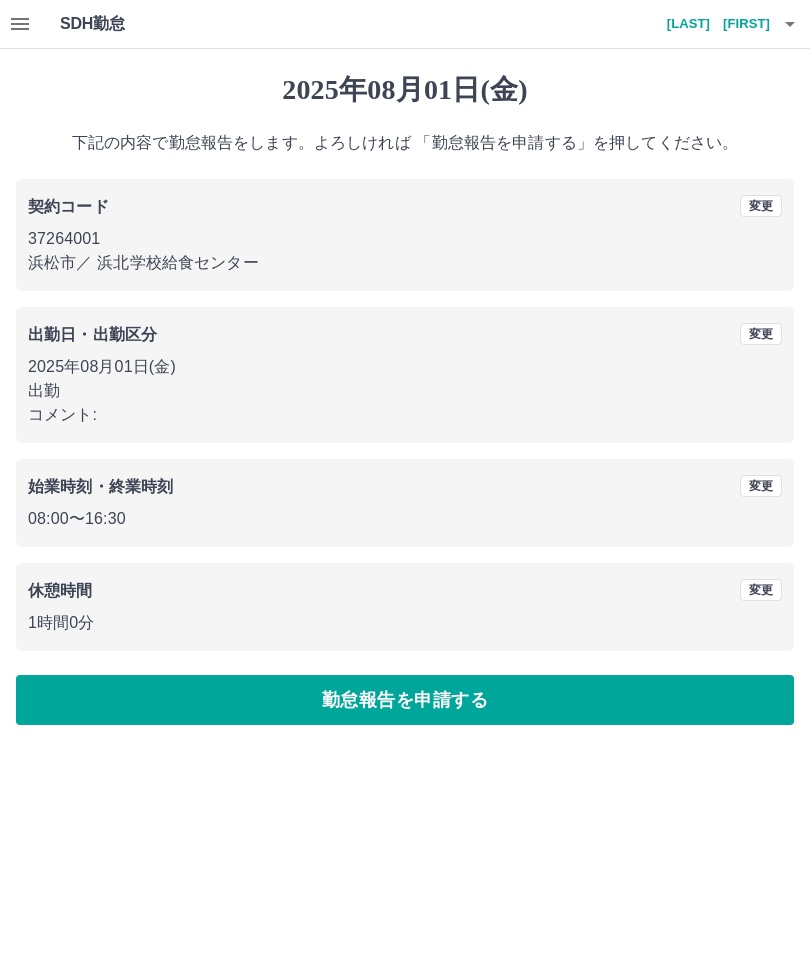 click on "変更" at bounding box center (761, 334) 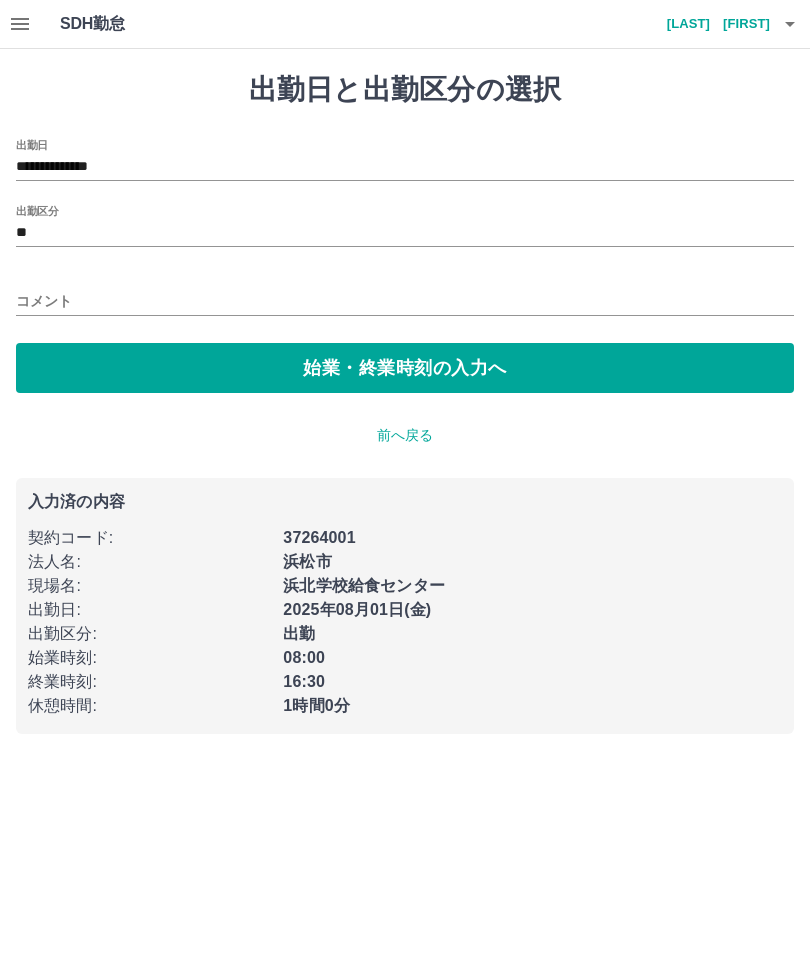 click on "**********" at bounding box center [405, 167] 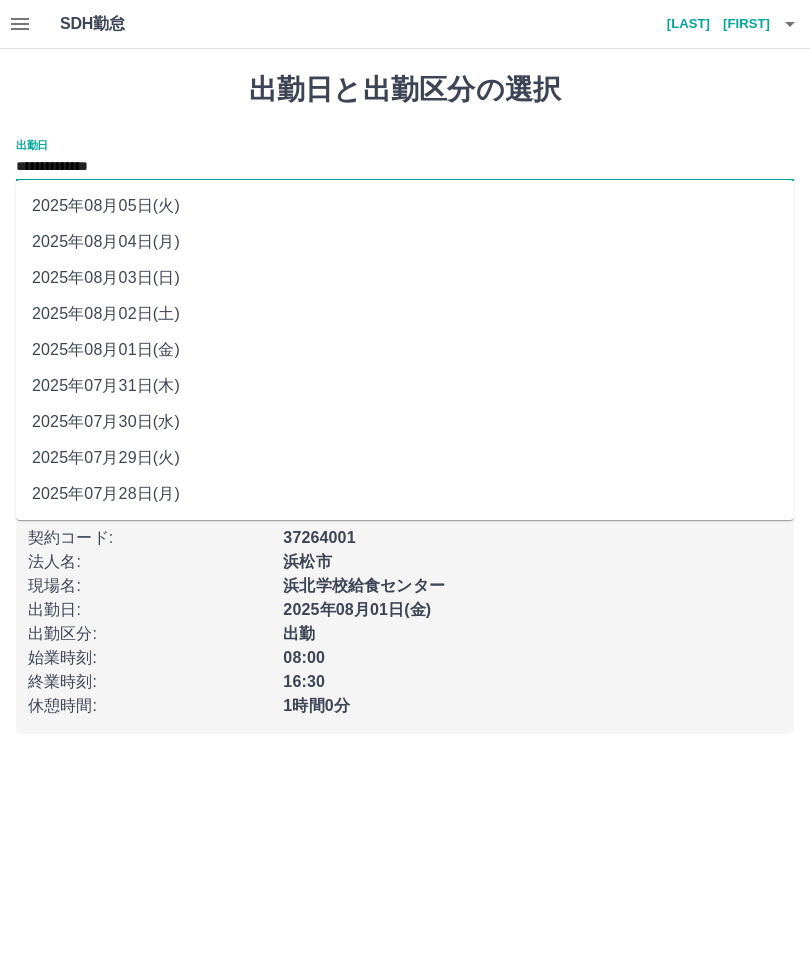 click on "2025年08月04日(月)" at bounding box center [405, 242] 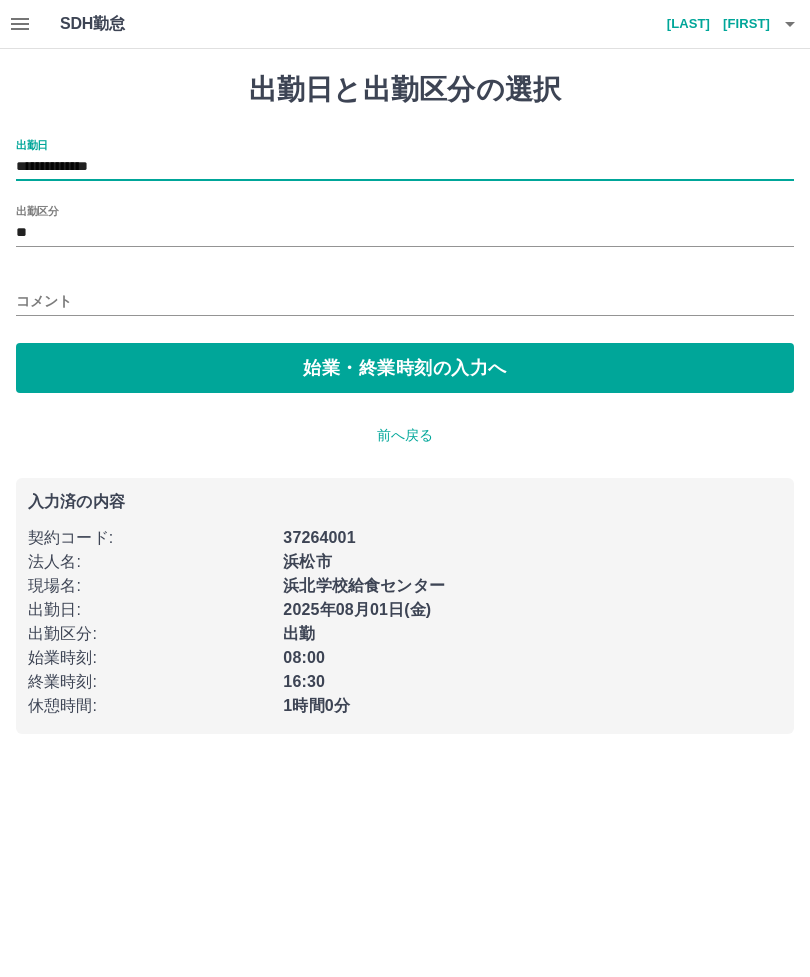 type on "**********" 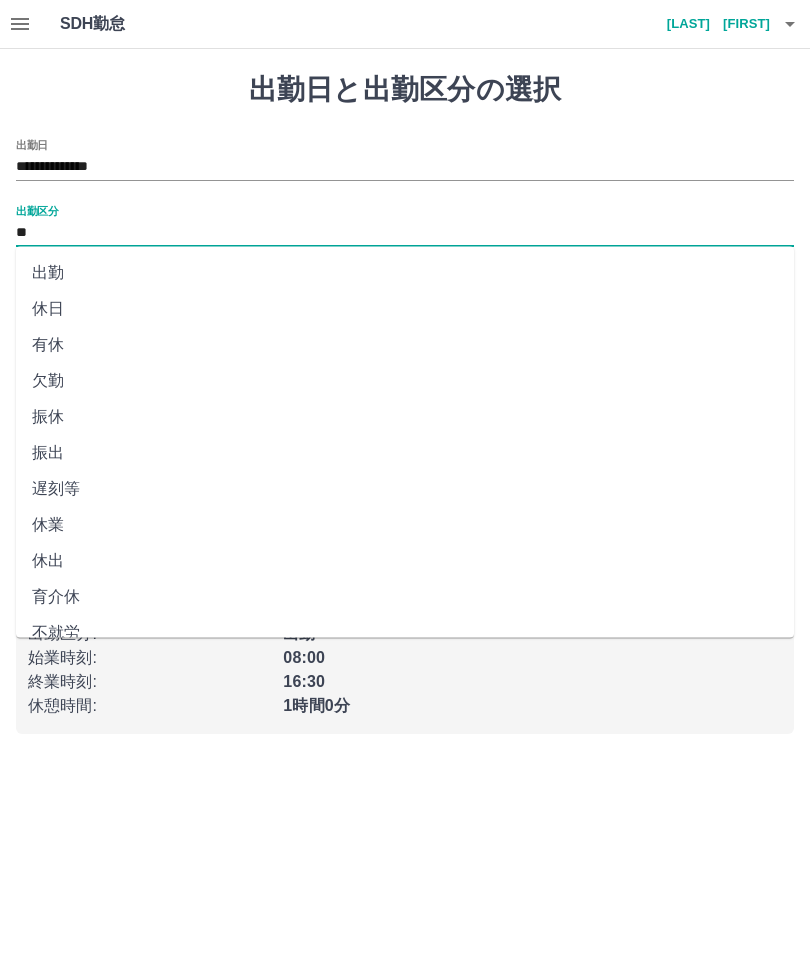 click on "**********" at bounding box center (405, 379) 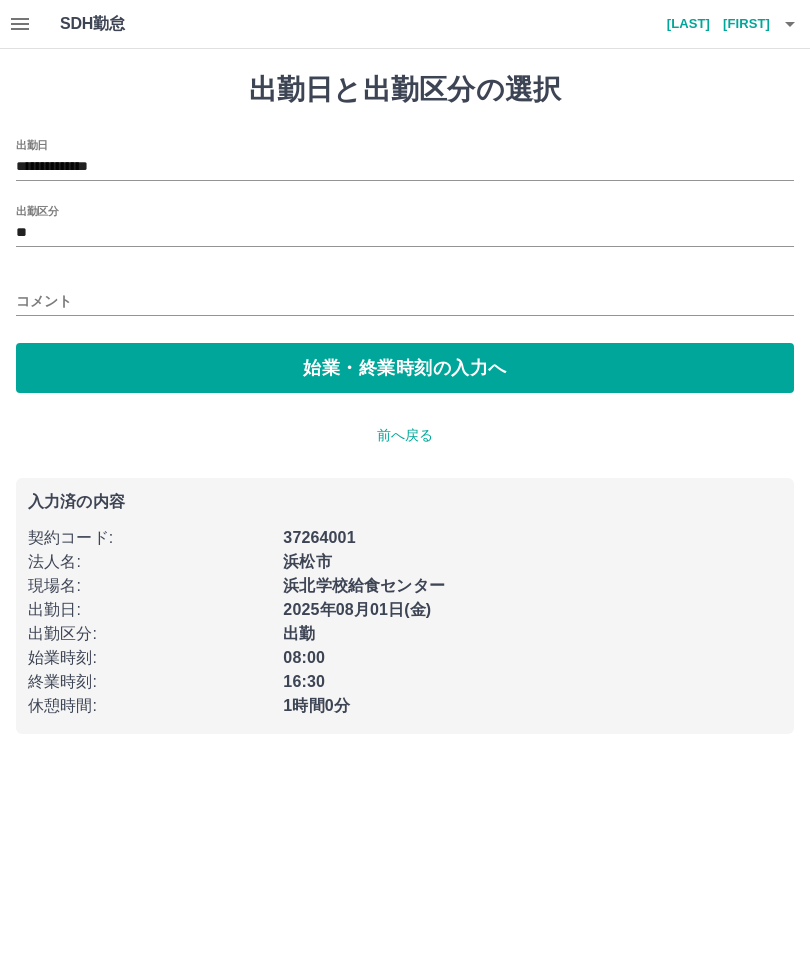 click on "始業・終業時刻の入力へ" at bounding box center (405, 368) 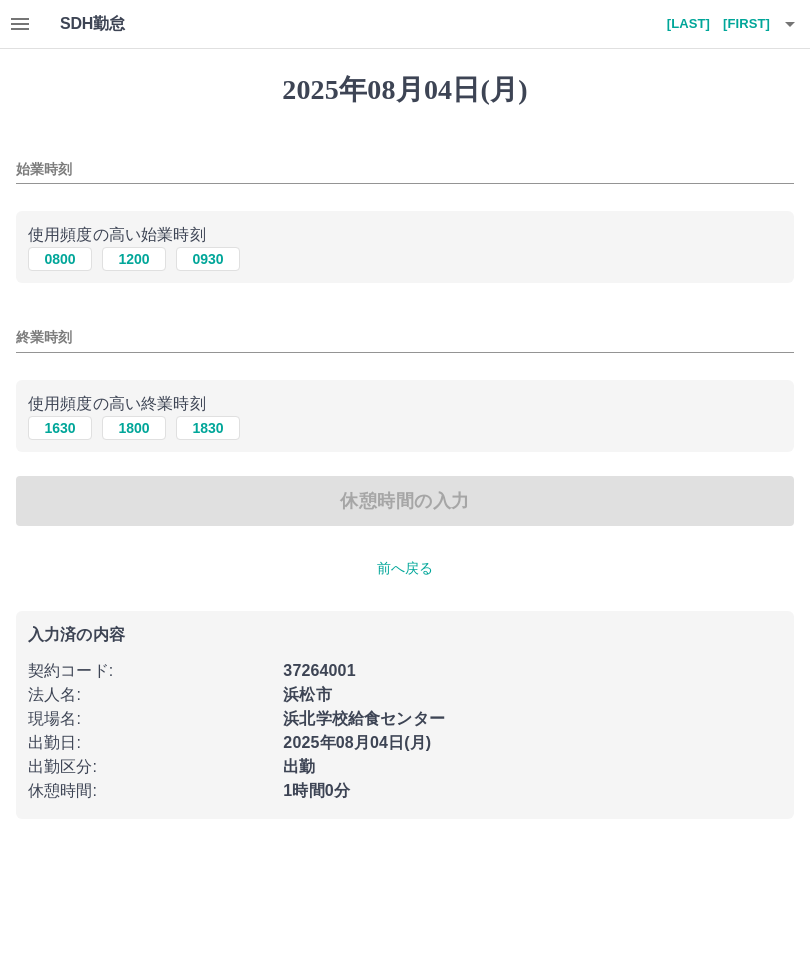 click on "0800" at bounding box center [60, 259] 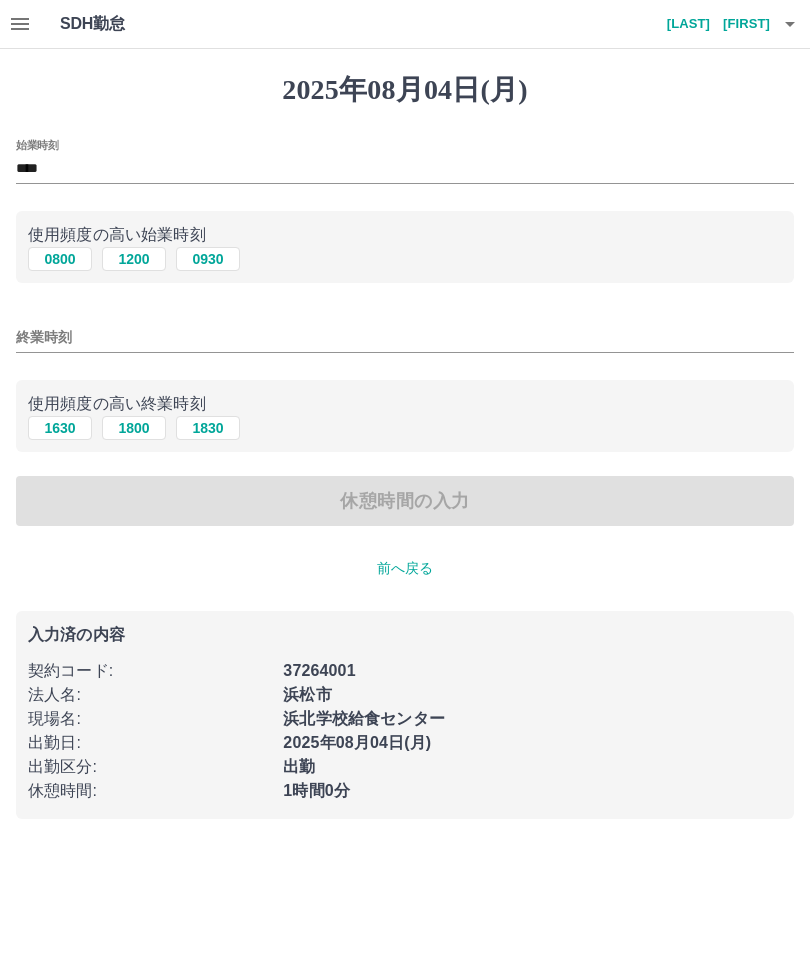 click on "1630" at bounding box center (60, 428) 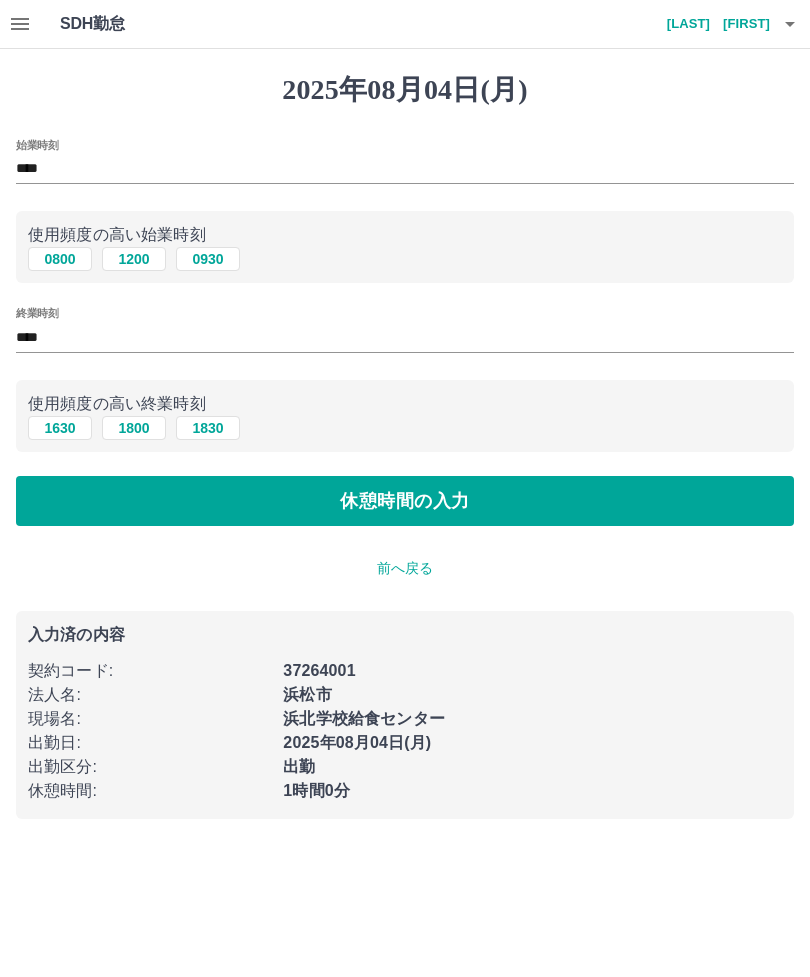 click on "休憩時間の入力" at bounding box center (405, 501) 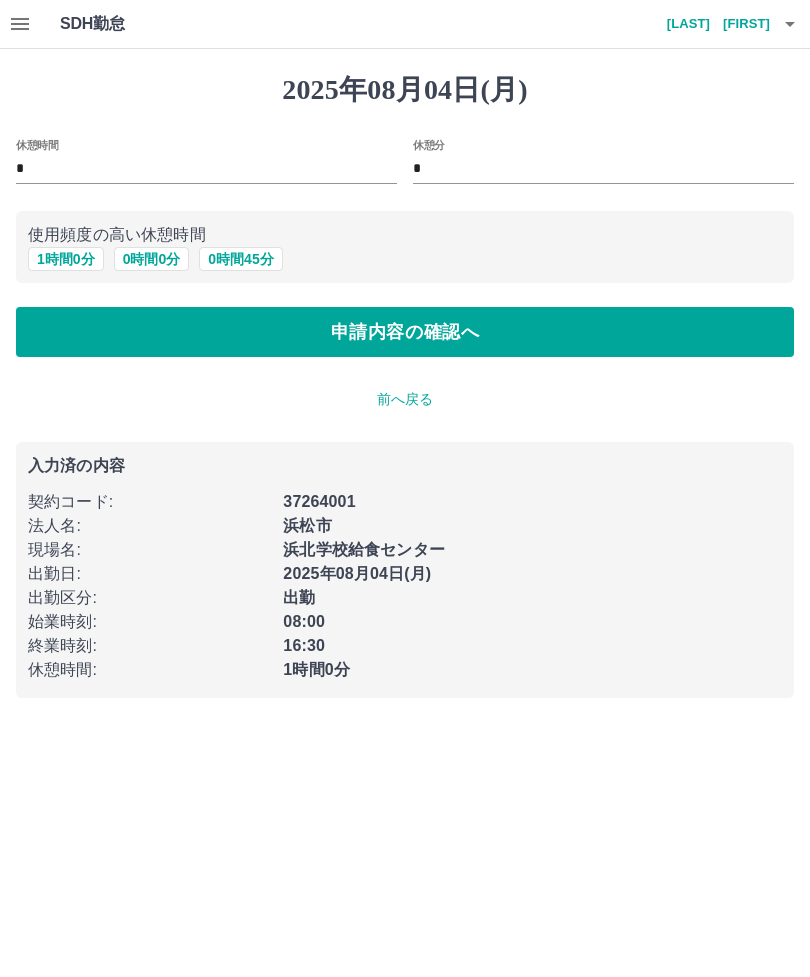 click on "1 時間 0 分" at bounding box center [66, 259] 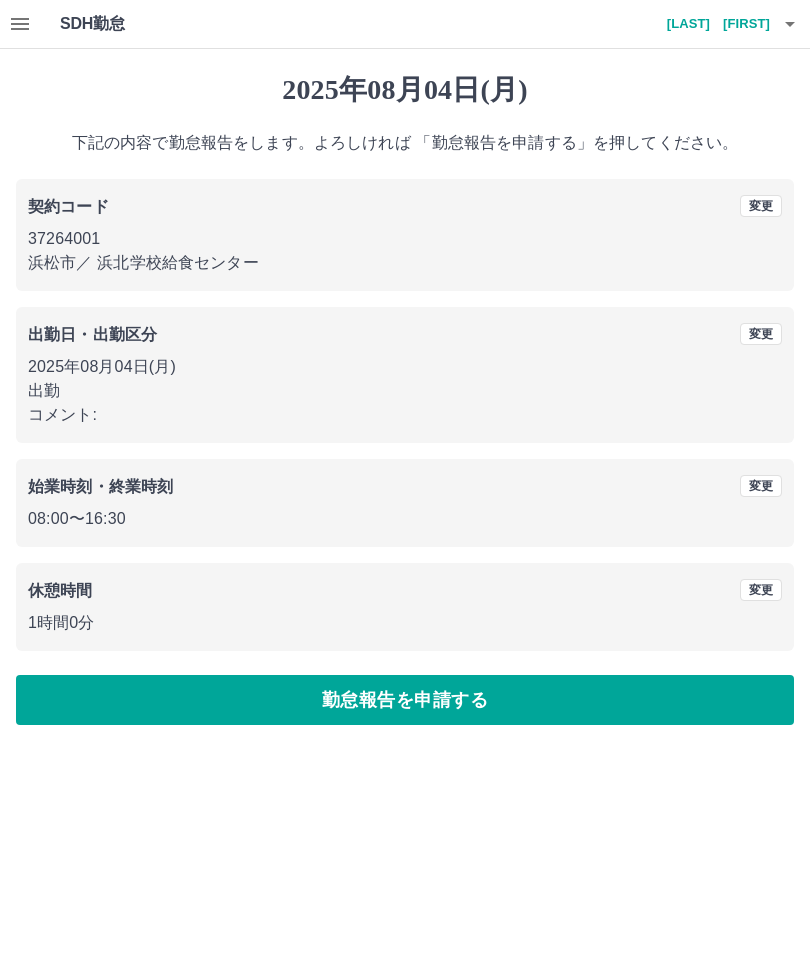 click on "勤怠報告を申請する" at bounding box center (405, 700) 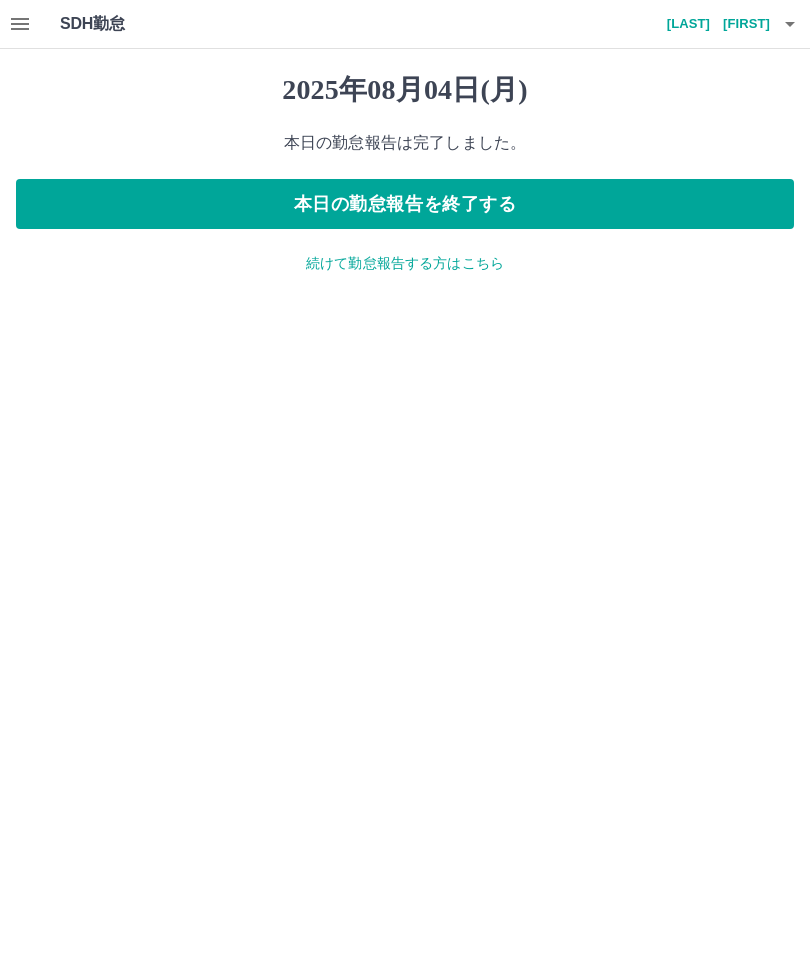 click on "続けて勤怠報告する方はこちら" at bounding box center (405, 263) 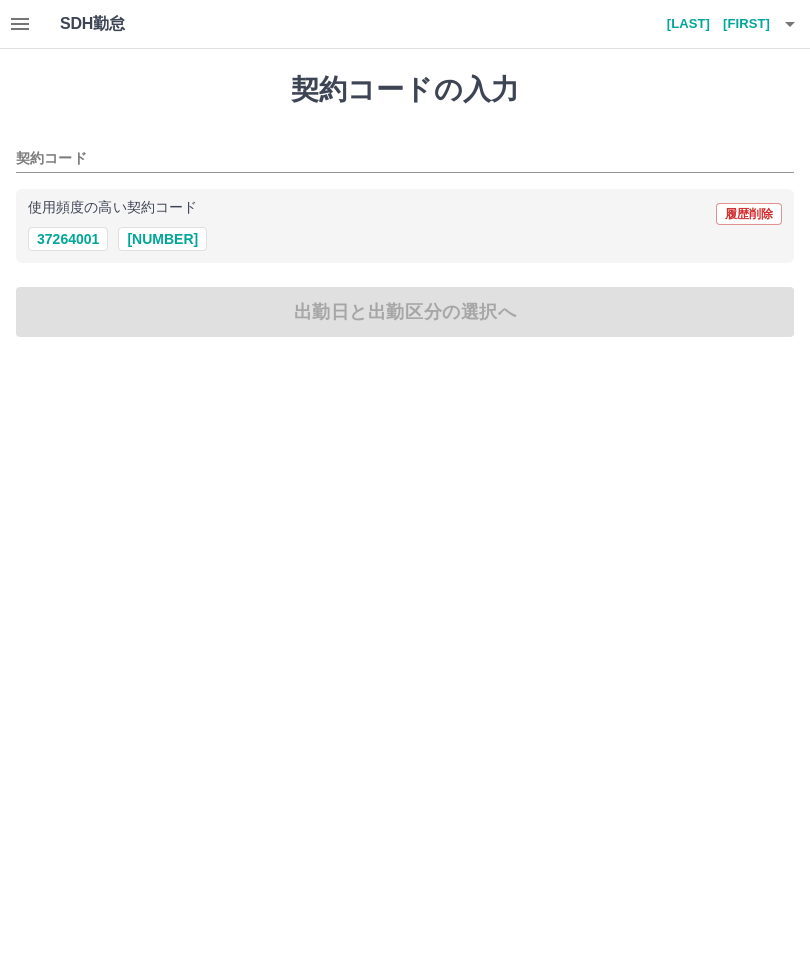 click on "37264001" at bounding box center (68, 239) 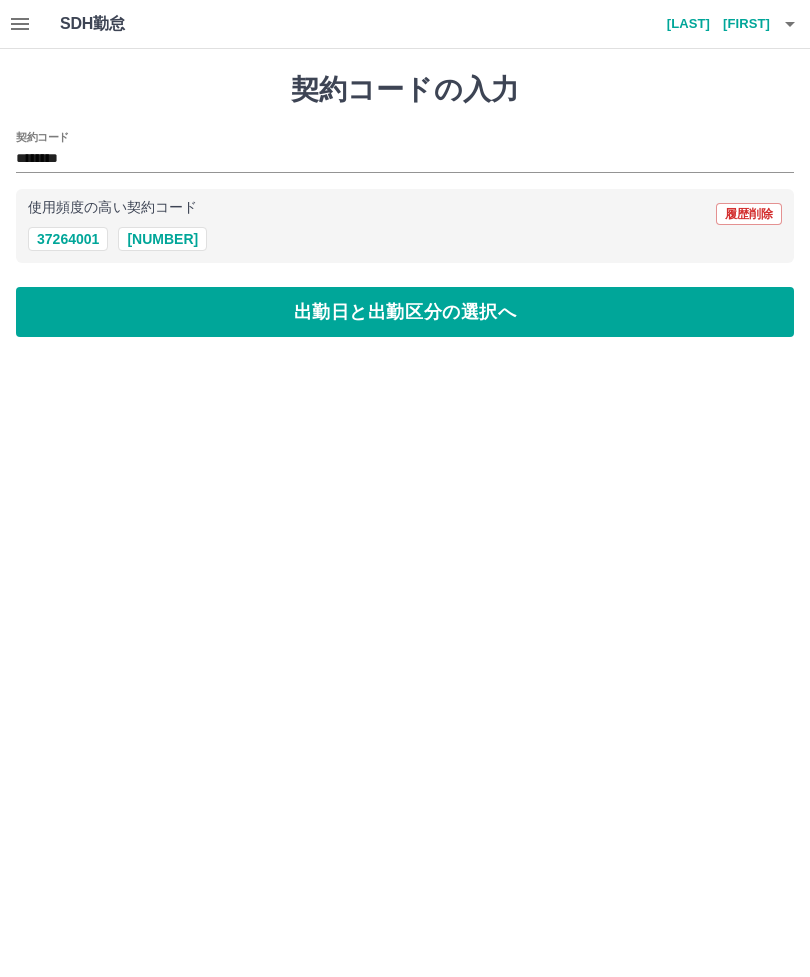 click on "出勤日と出勤区分の選択へ" at bounding box center (405, 312) 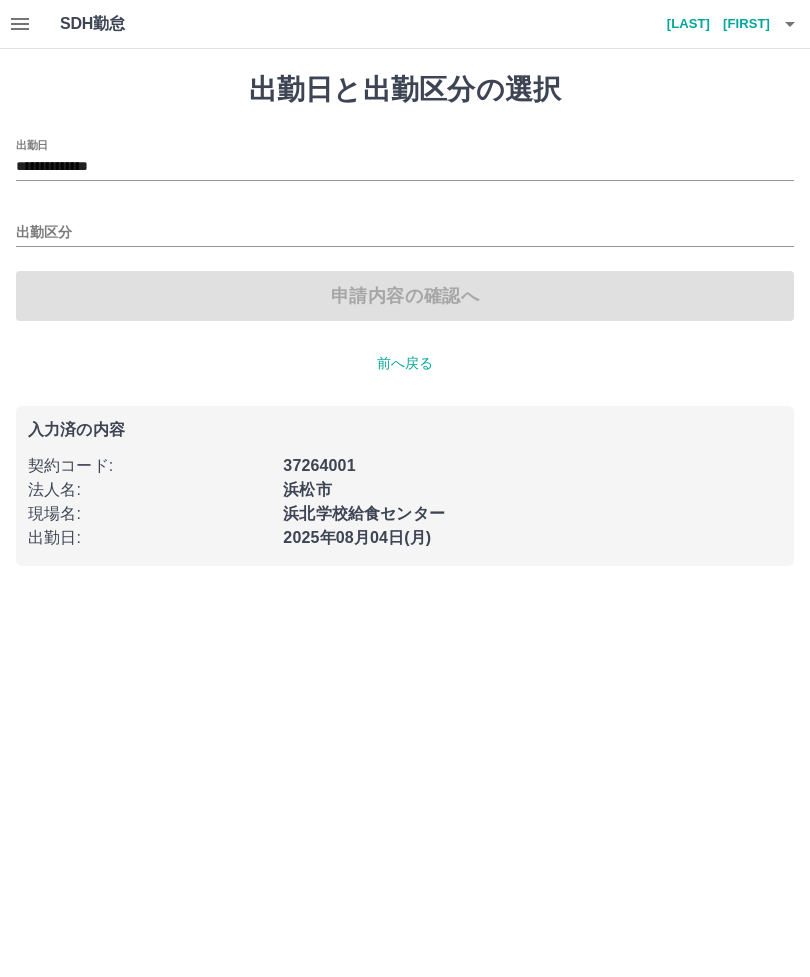 click on "出勤区分" at bounding box center (405, 233) 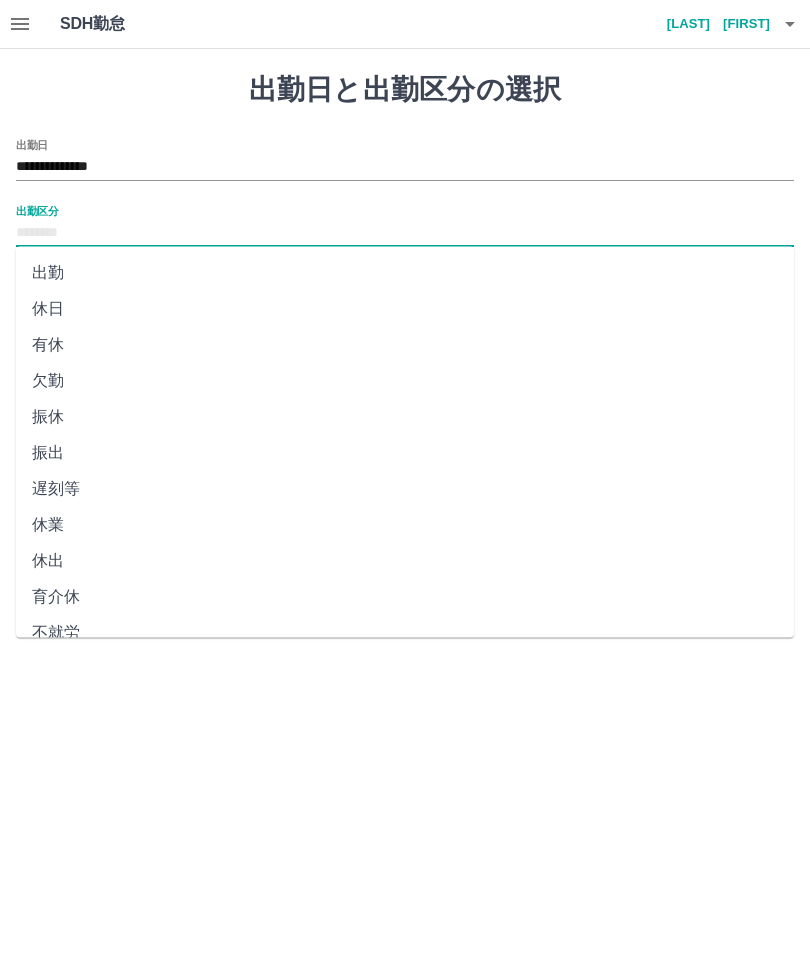 click on "有休" at bounding box center (405, 345) 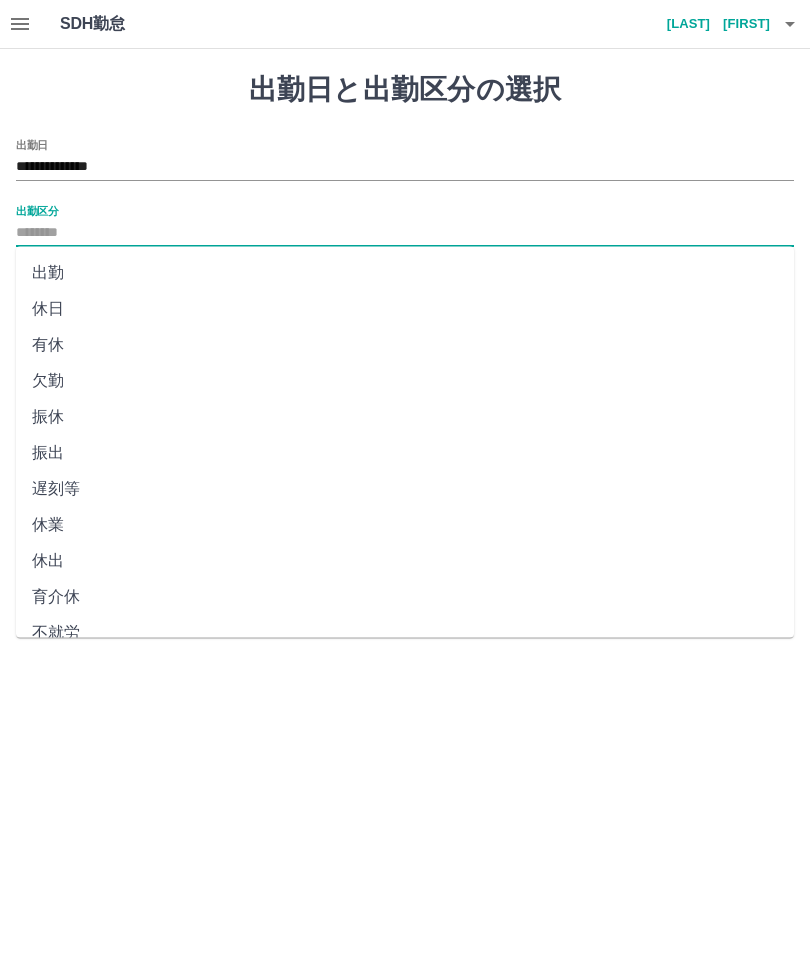 type on "**" 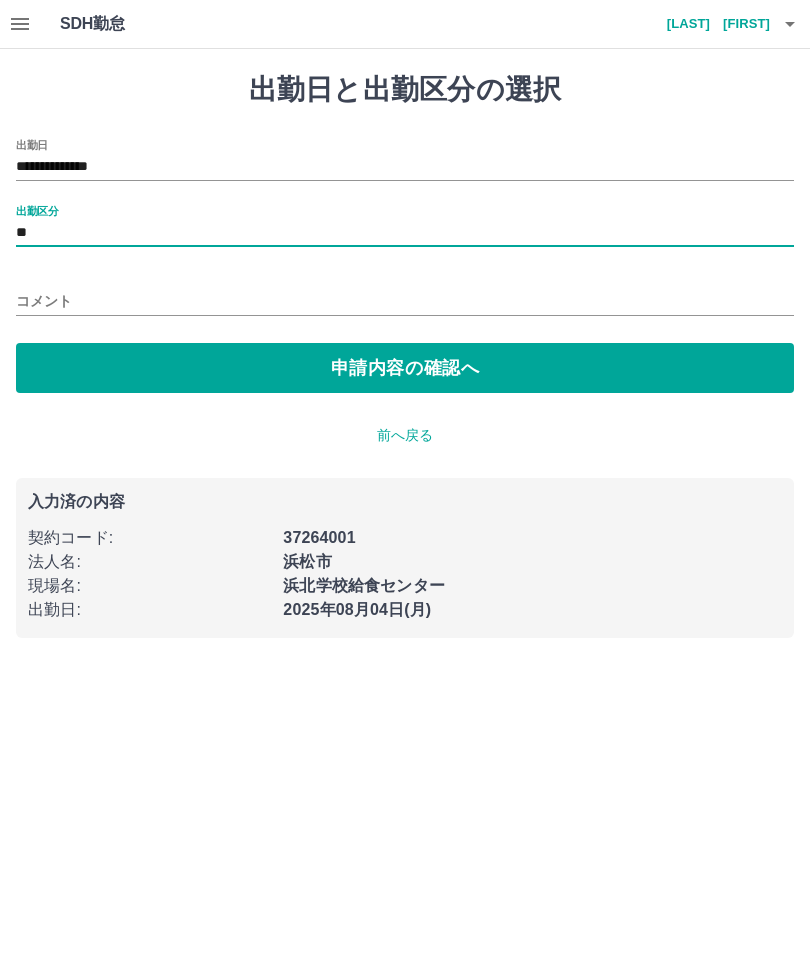 click on "申請内容の確認へ" at bounding box center [405, 368] 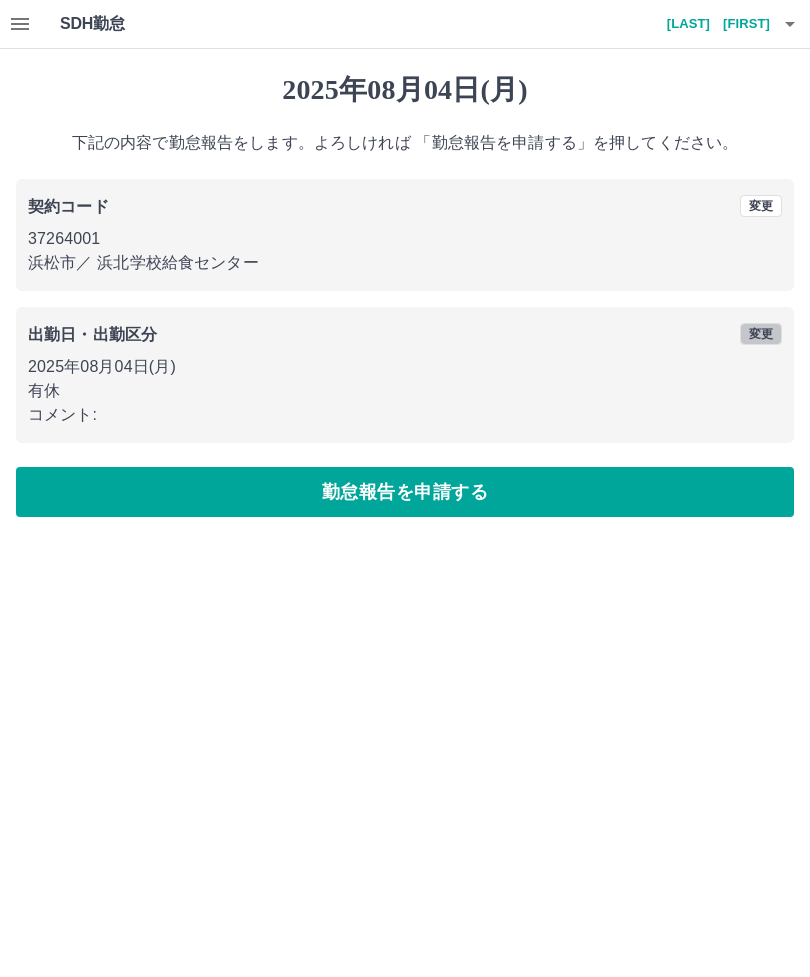 click on "変更" at bounding box center [761, 334] 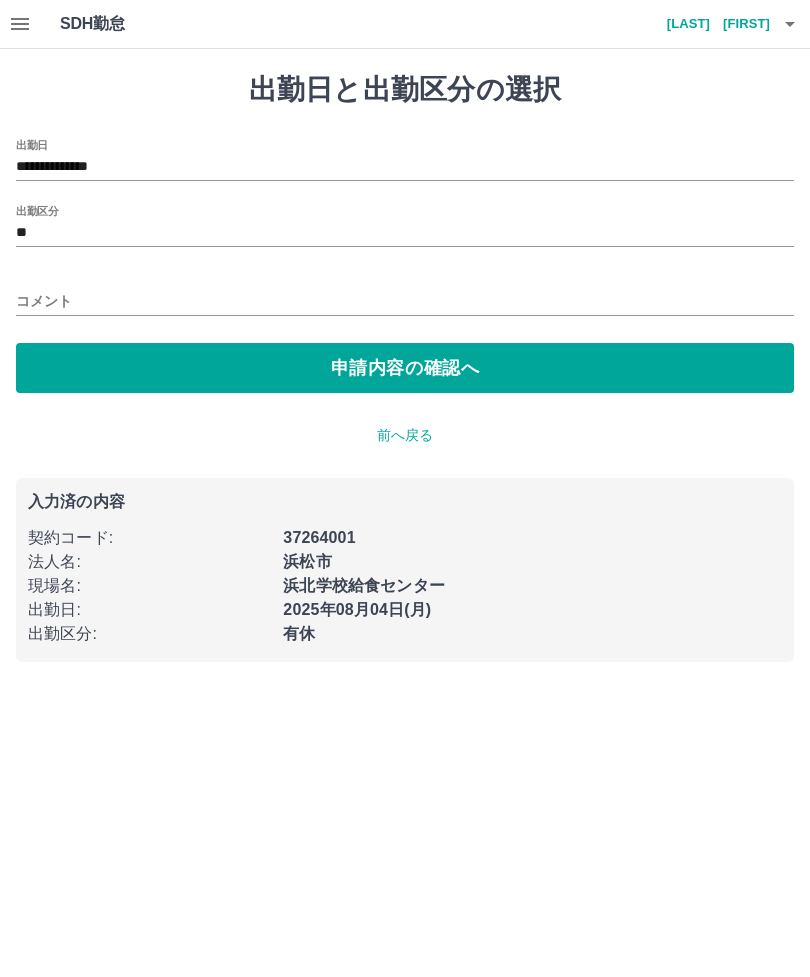 click on "**********" at bounding box center (405, 167) 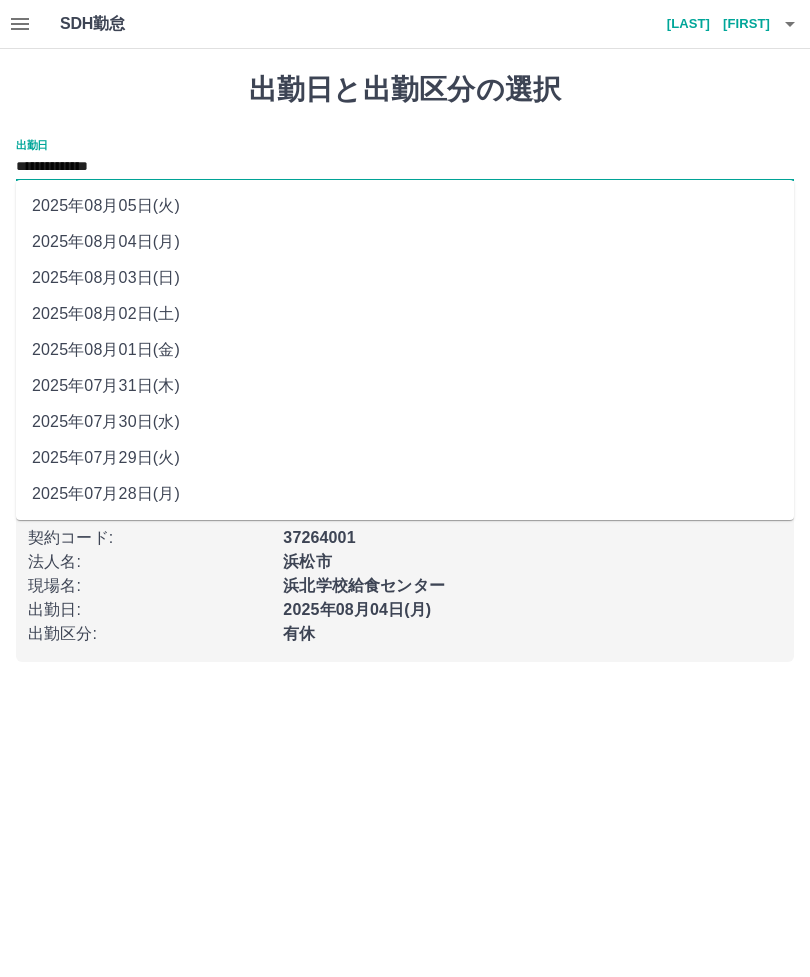 click on "2025年08月05日(火)" at bounding box center [405, 206] 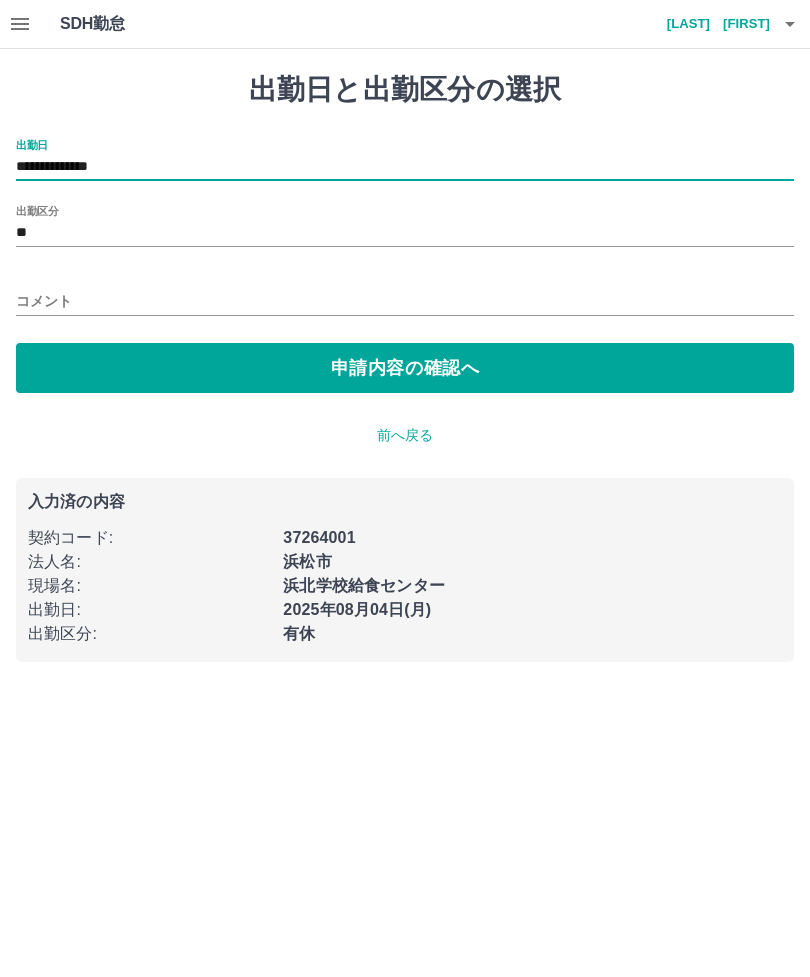 click on "申請内容の確認へ" at bounding box center [405, 368] 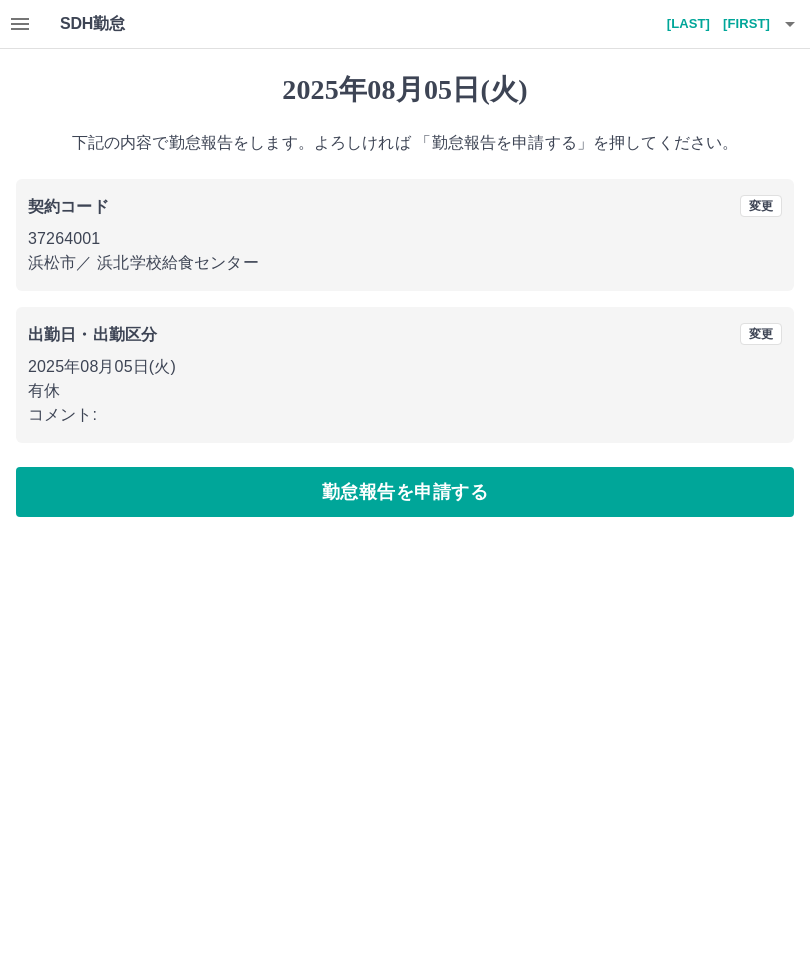 click on "勤怠報告を申請する" at bounding box center [405, 492] 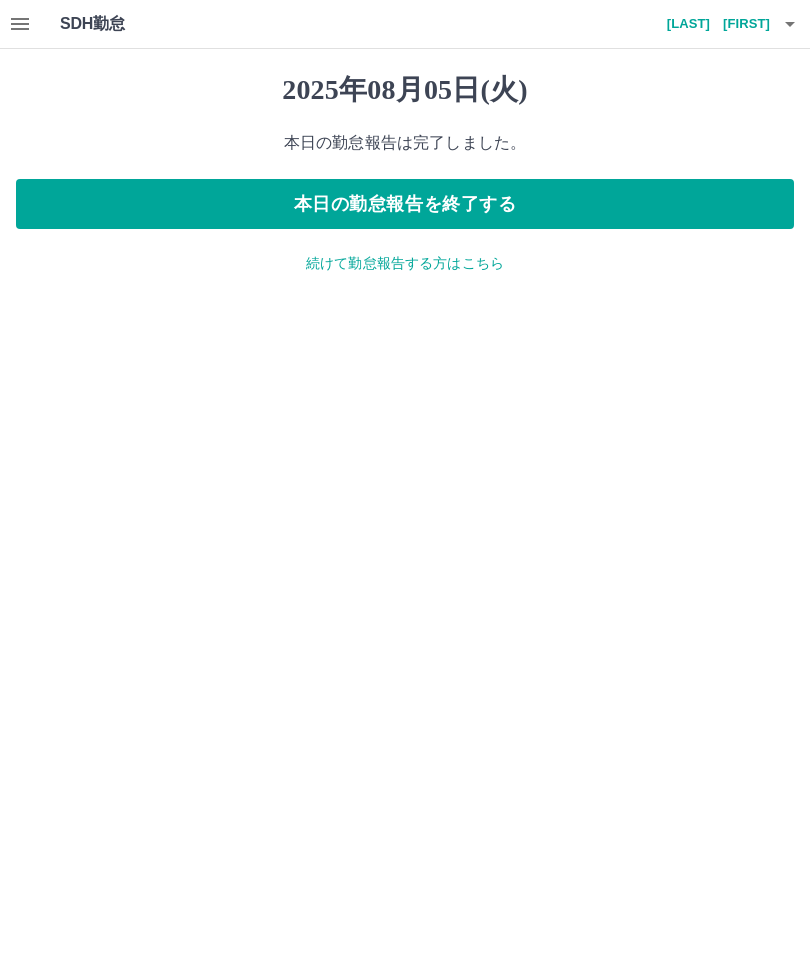 click on "続けて勤怠報告する方はこちら" at bounding box center [405, 263] 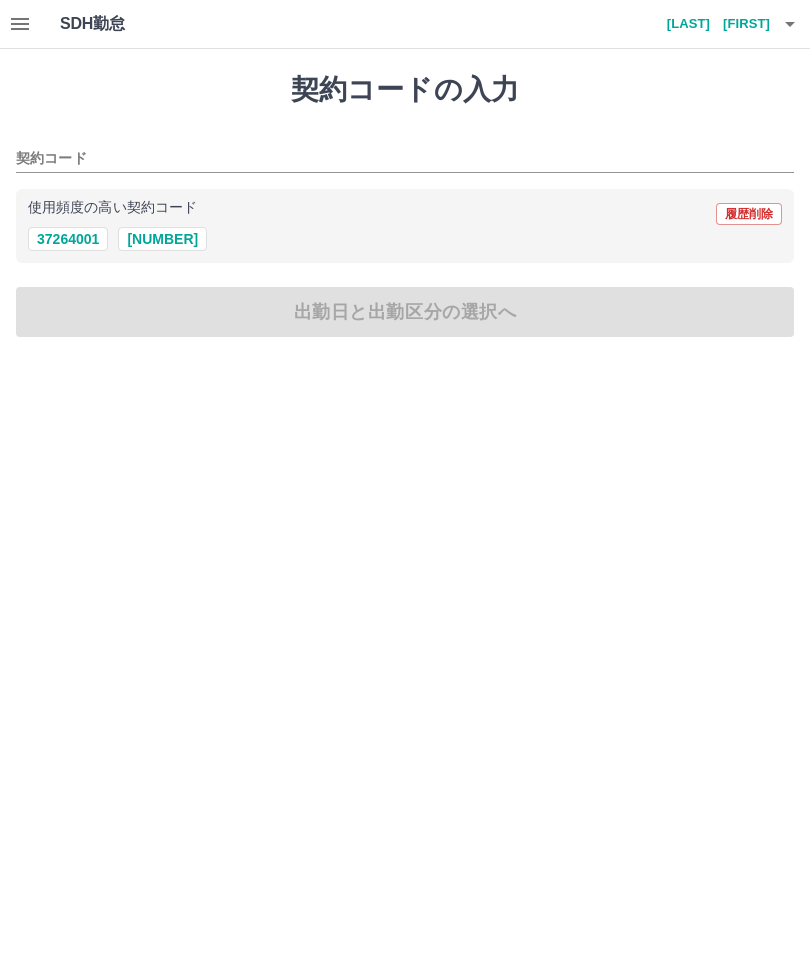 click on "37264001" at bounding box center [68, 239] 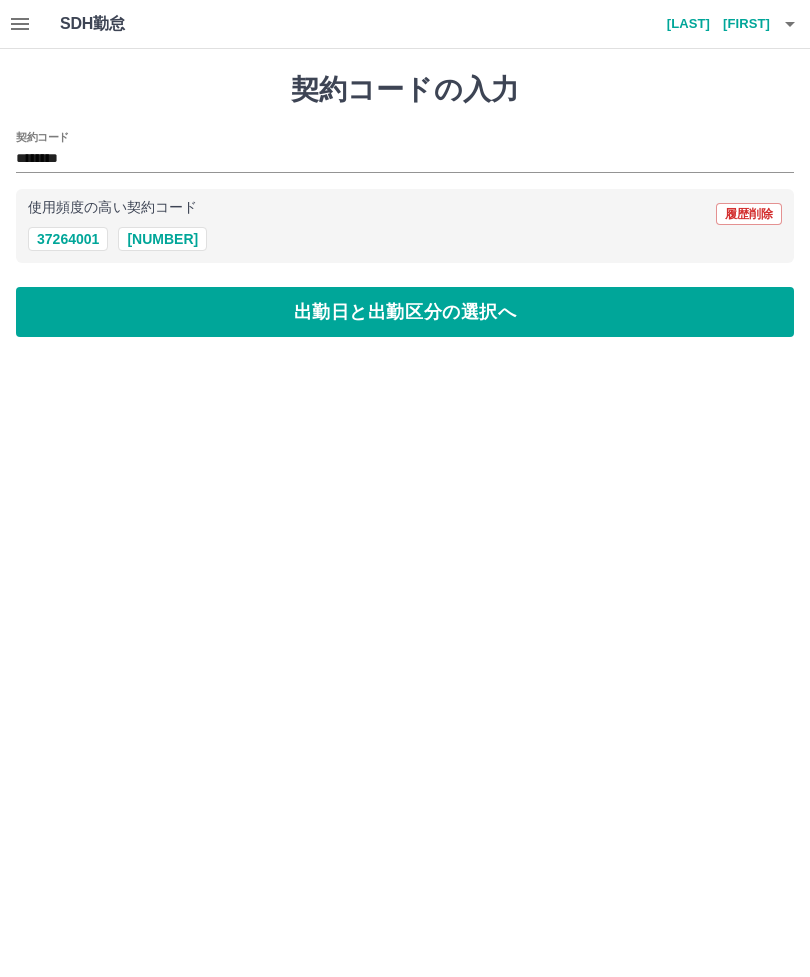click on "出勤日と出勤区分の選択へ" at bounding box center [405, 312] 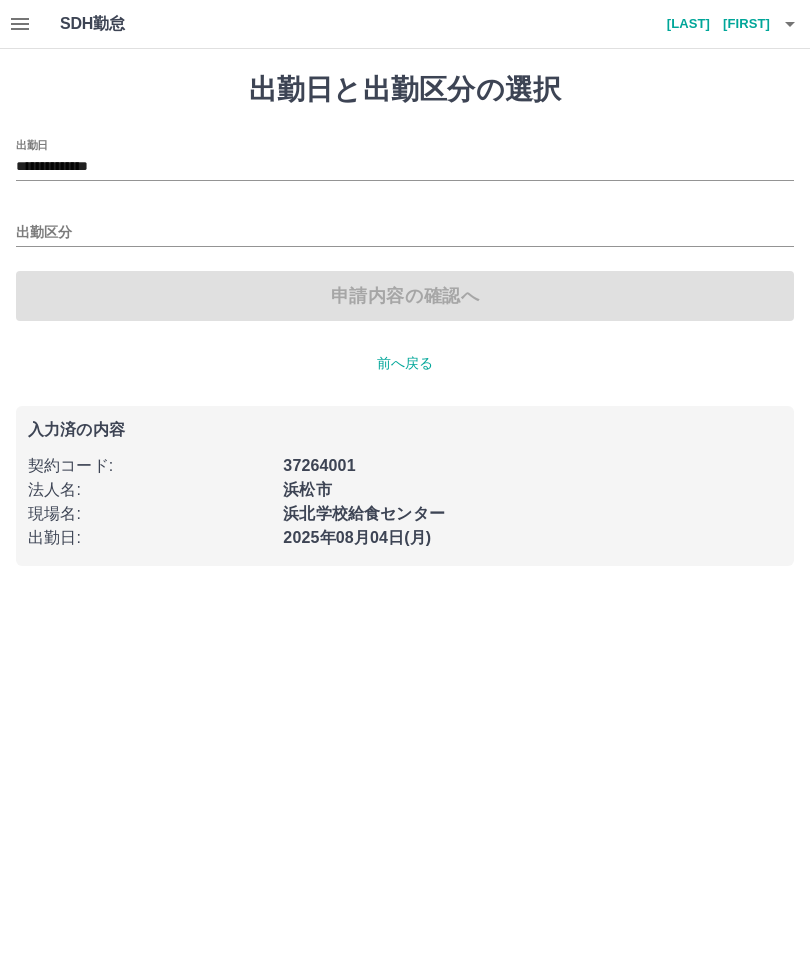 click on "出勤区分" at bounding box center (405, 233) 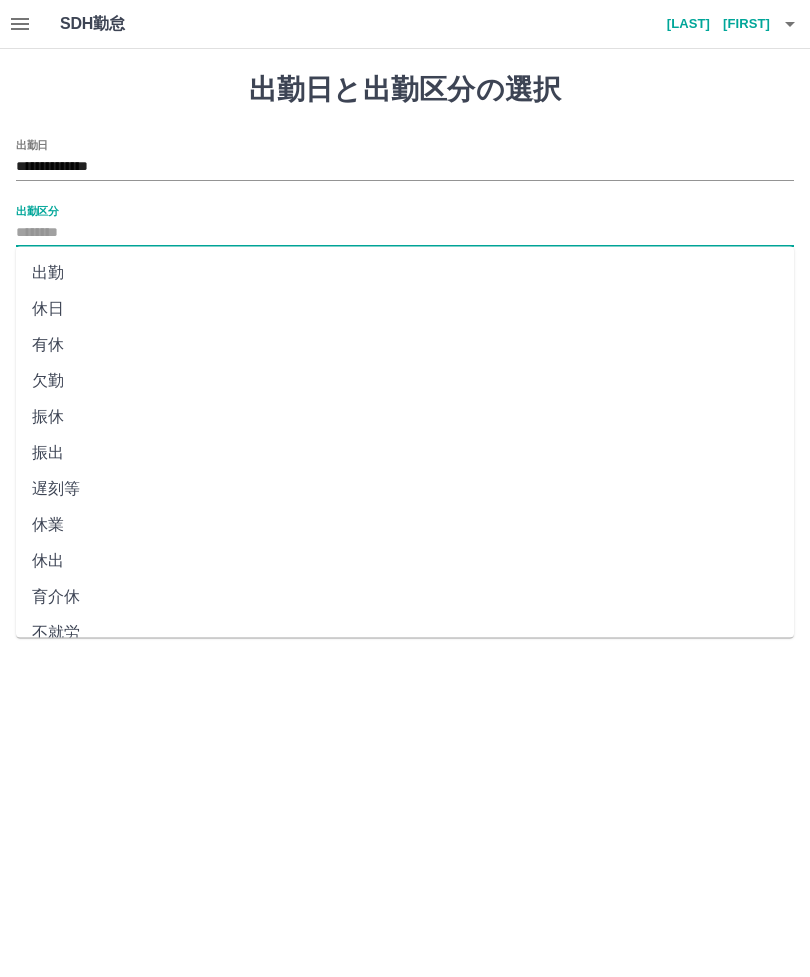 click on "**********" at bounding box center [405, 167] 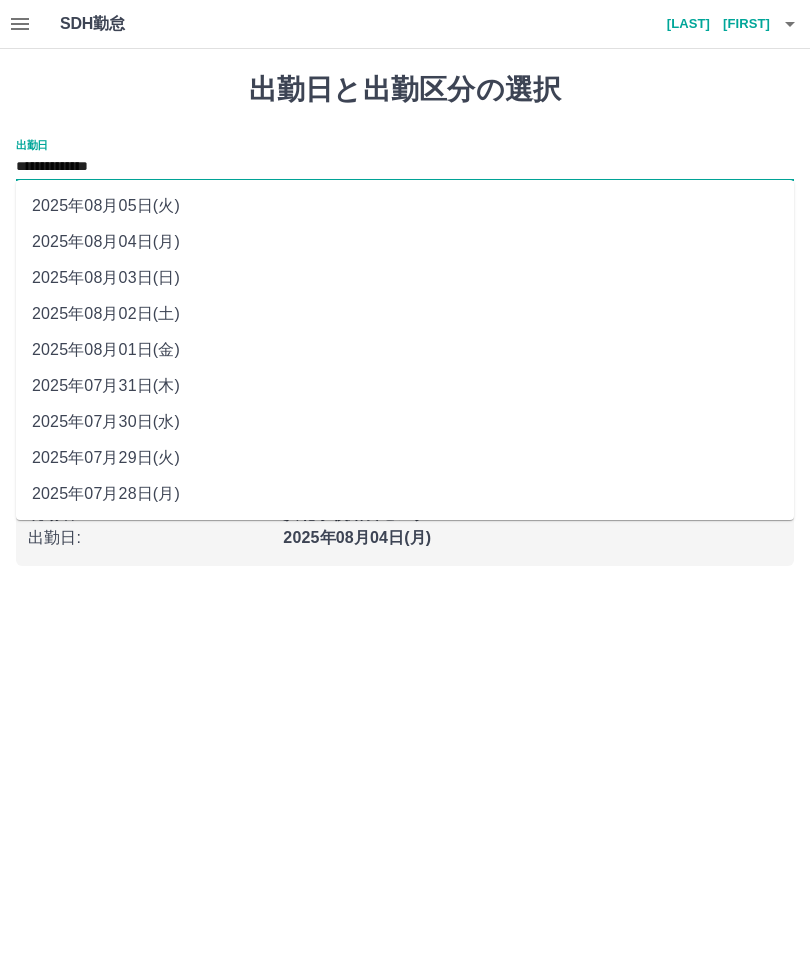 click 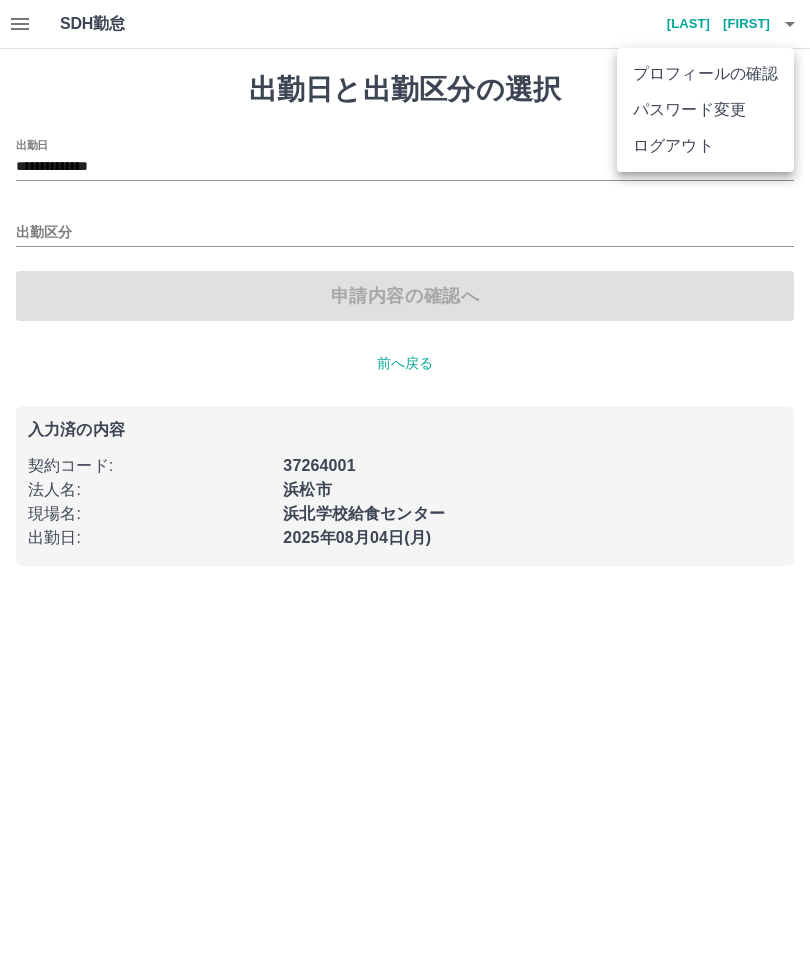 click on "ログアウト" at bounding box center (705, 146) 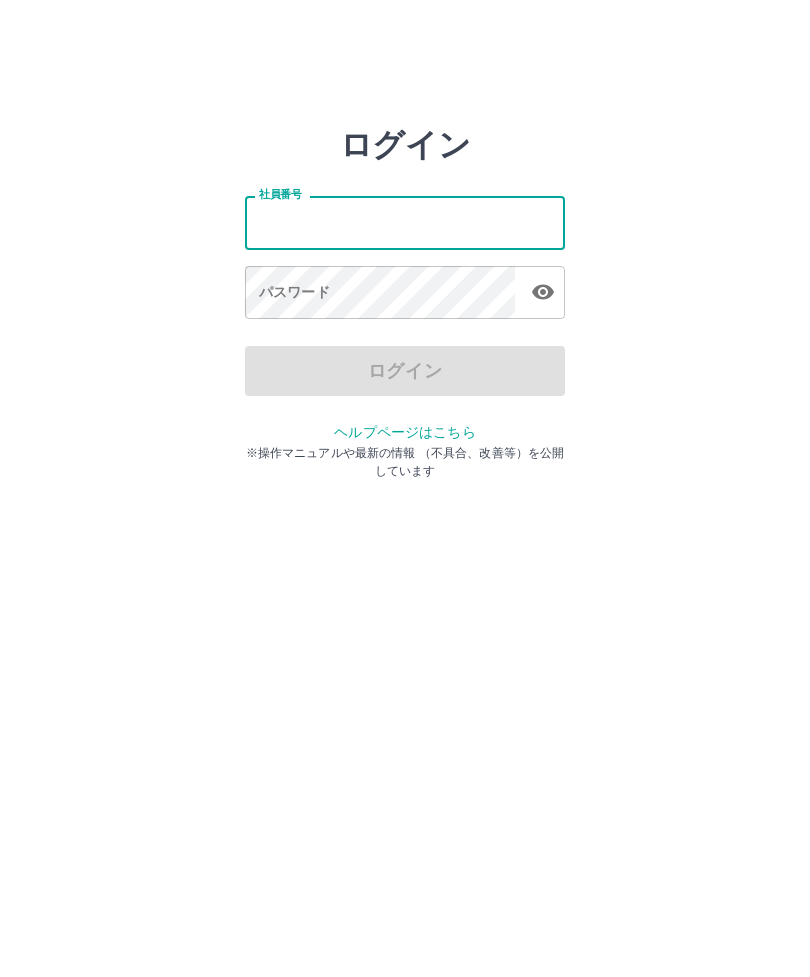 scroll, scrollTop: 0, scrollLeft: 0, axis: both 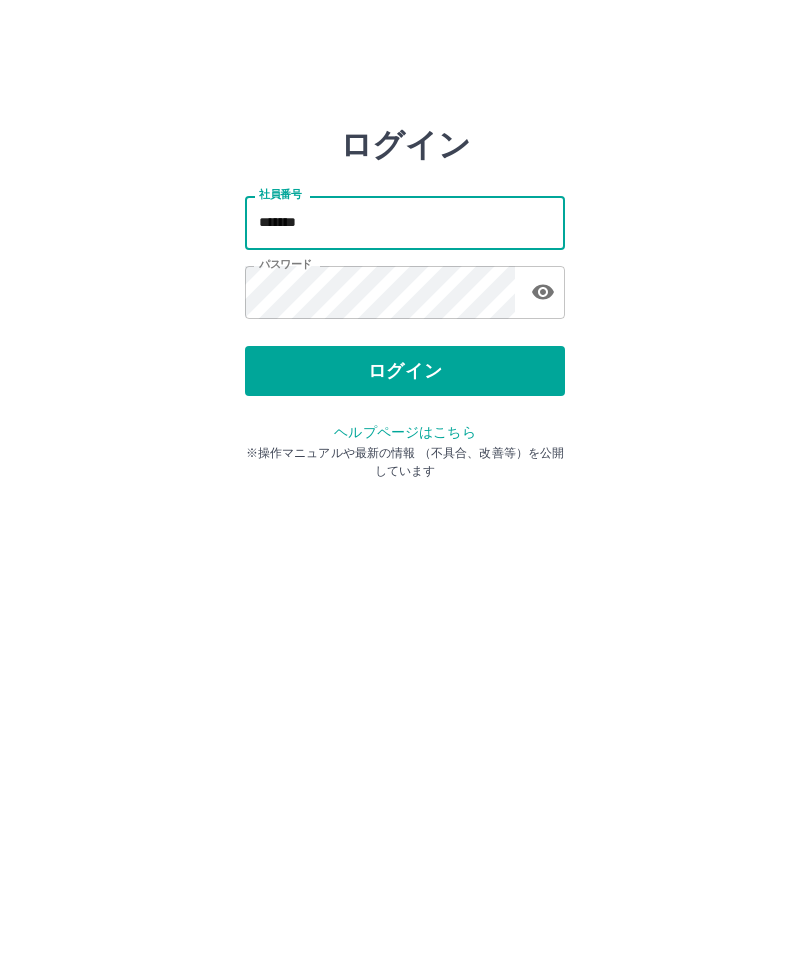 click on "ログイン" at bounding box center (405, 371) 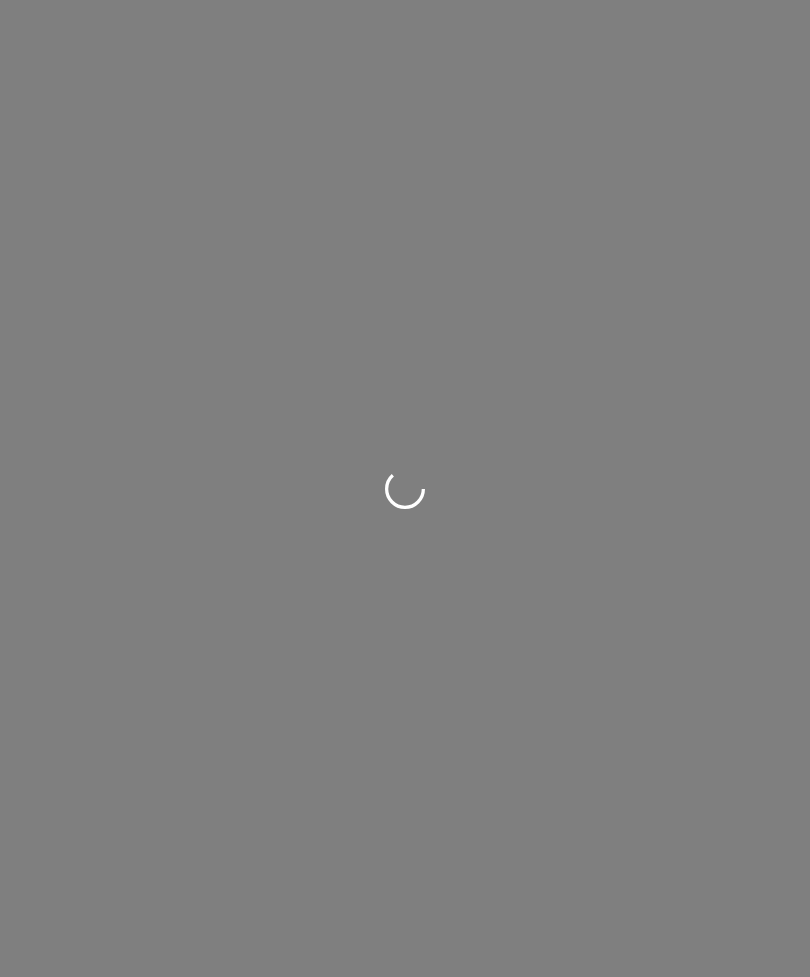 scroll, scrollTop: 0, scrollLeft: 0, axis: both 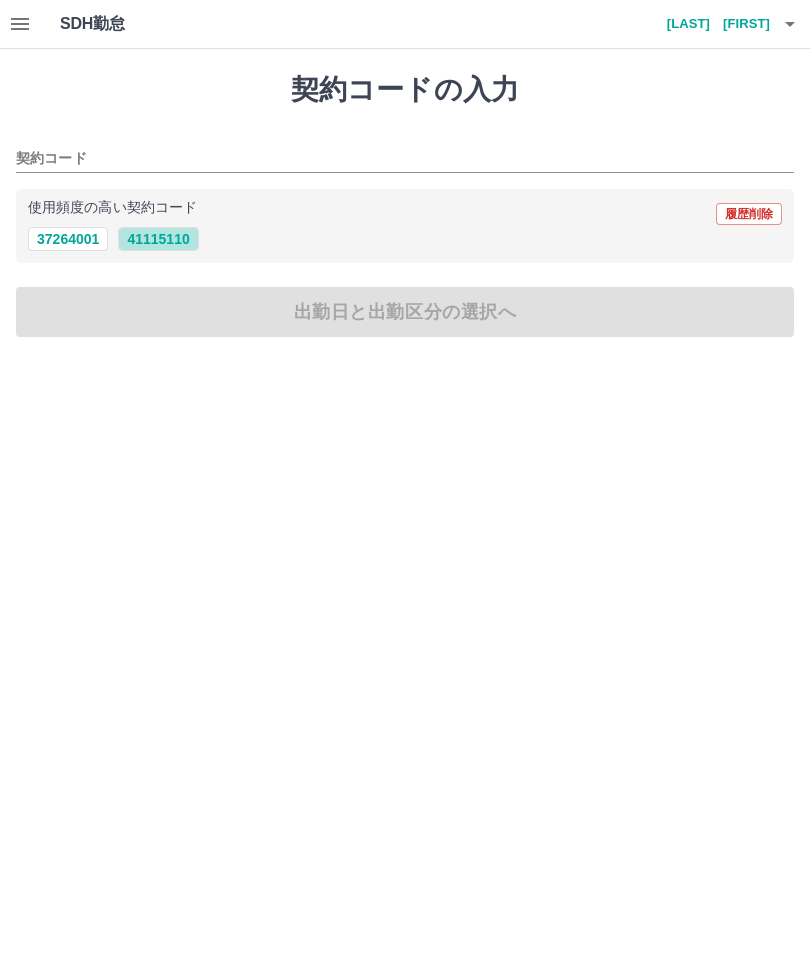 click on "41115110" at bounding box center (158, 239) 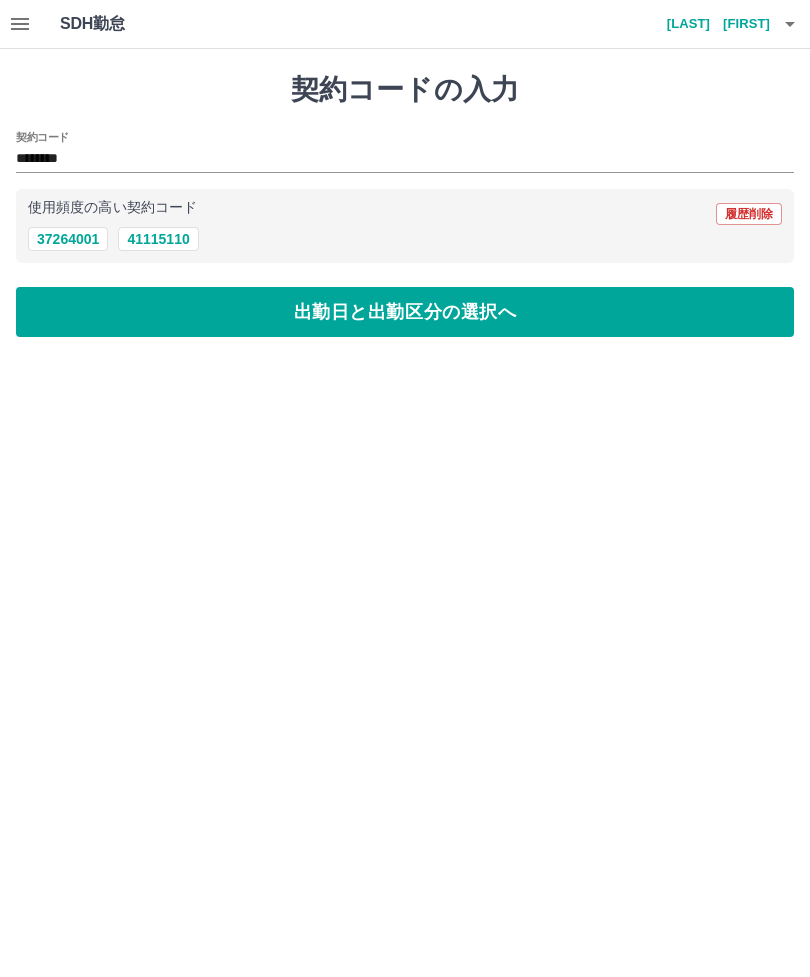 click on "出勤日と出勤区分の選択へ" at bounding box center (405, 312) 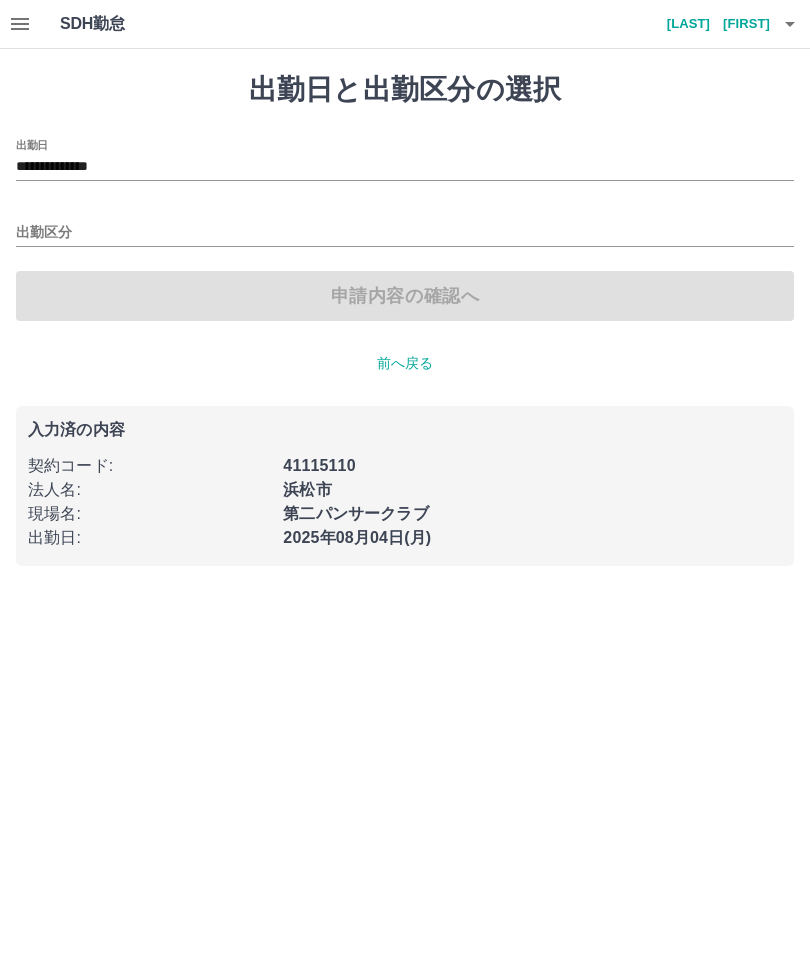 click on "出勤区分" at bounding box center [405, 226] 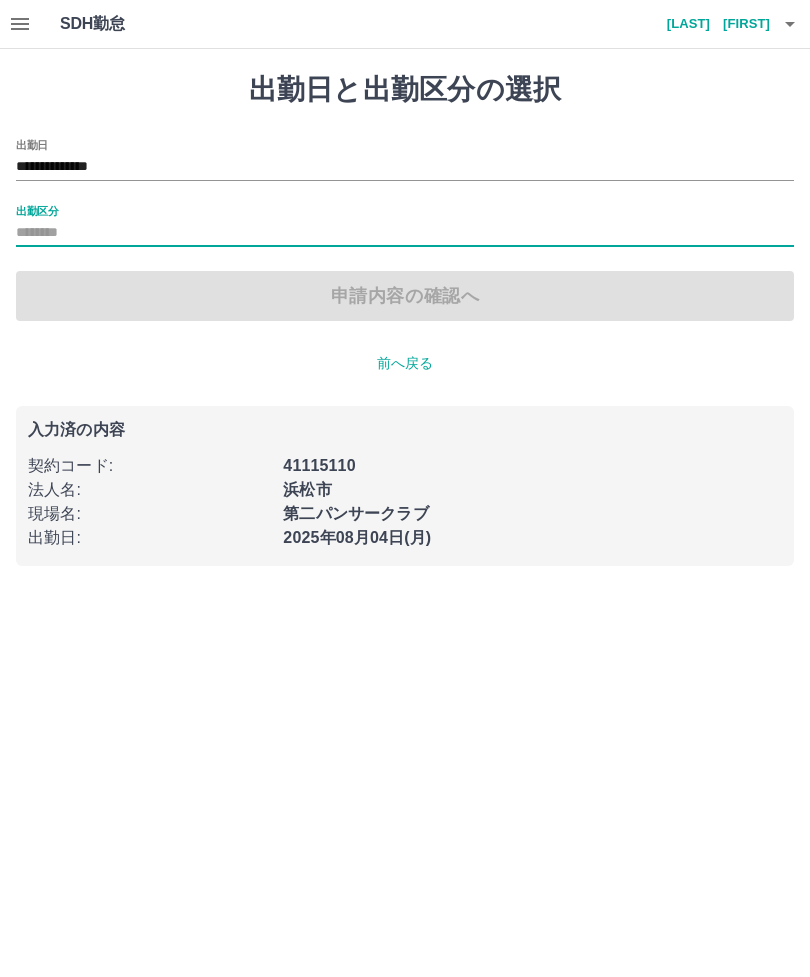click on "申請内容の確認へ" at bounding box center (405, 296) 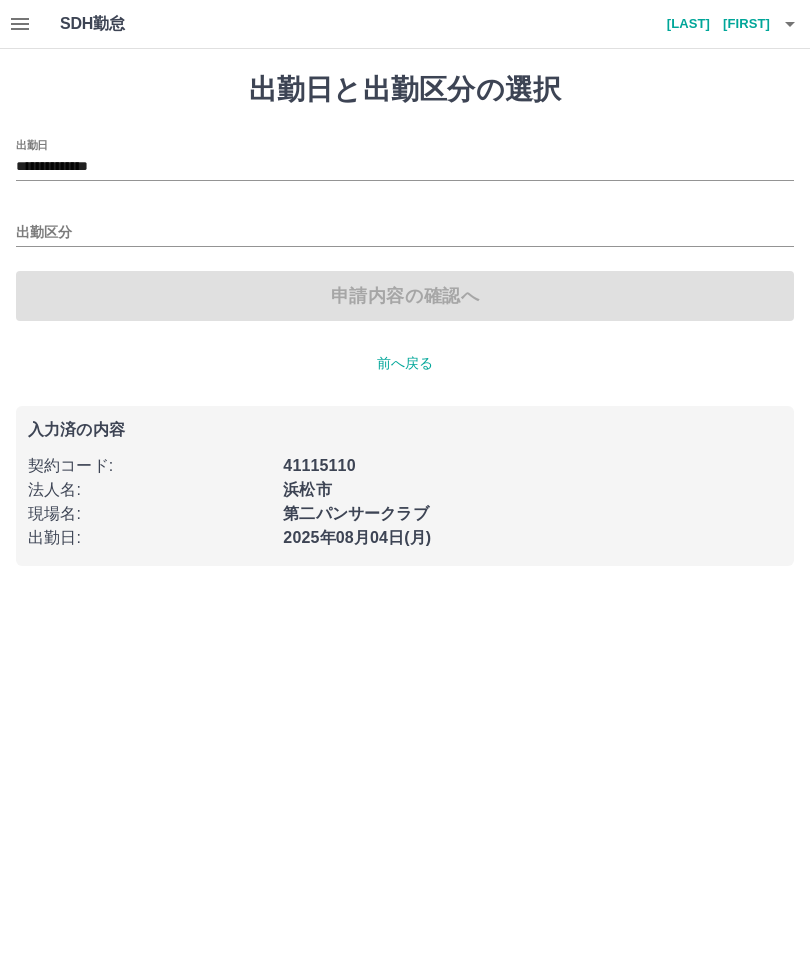 click on "出勤区分" at bounding box center [405, 233] 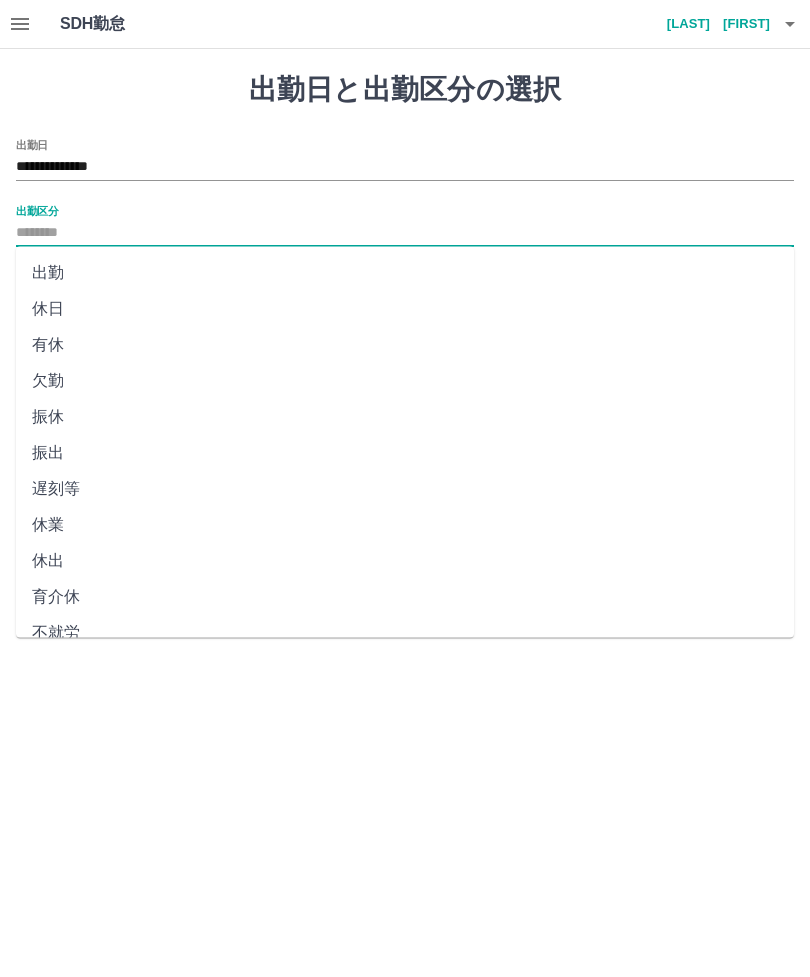 click on "出勤" at bounding box center [405, 273] 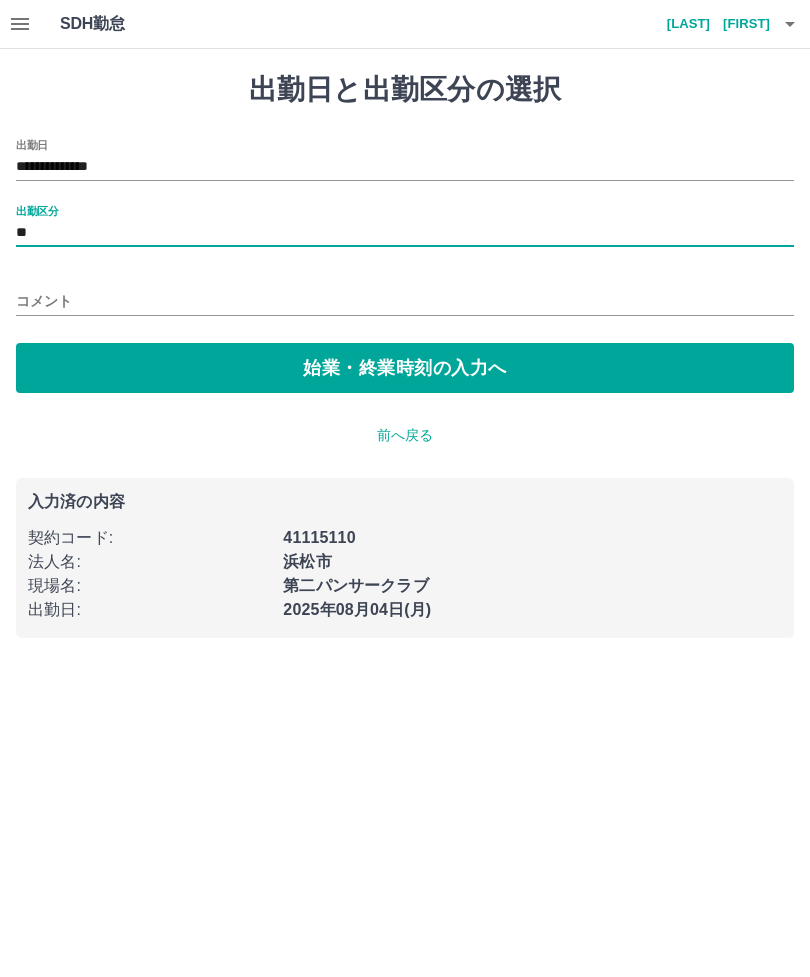 click on "**" at bounding box center [405, 233] 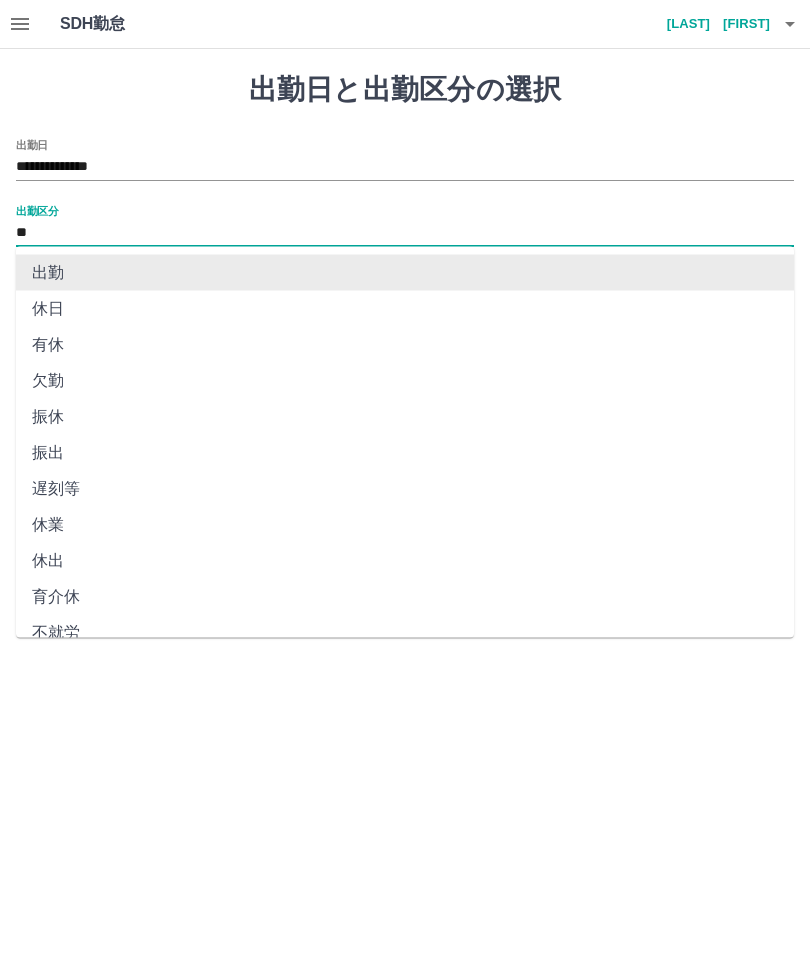 click on "出勤" at bounding box center (405, 273) 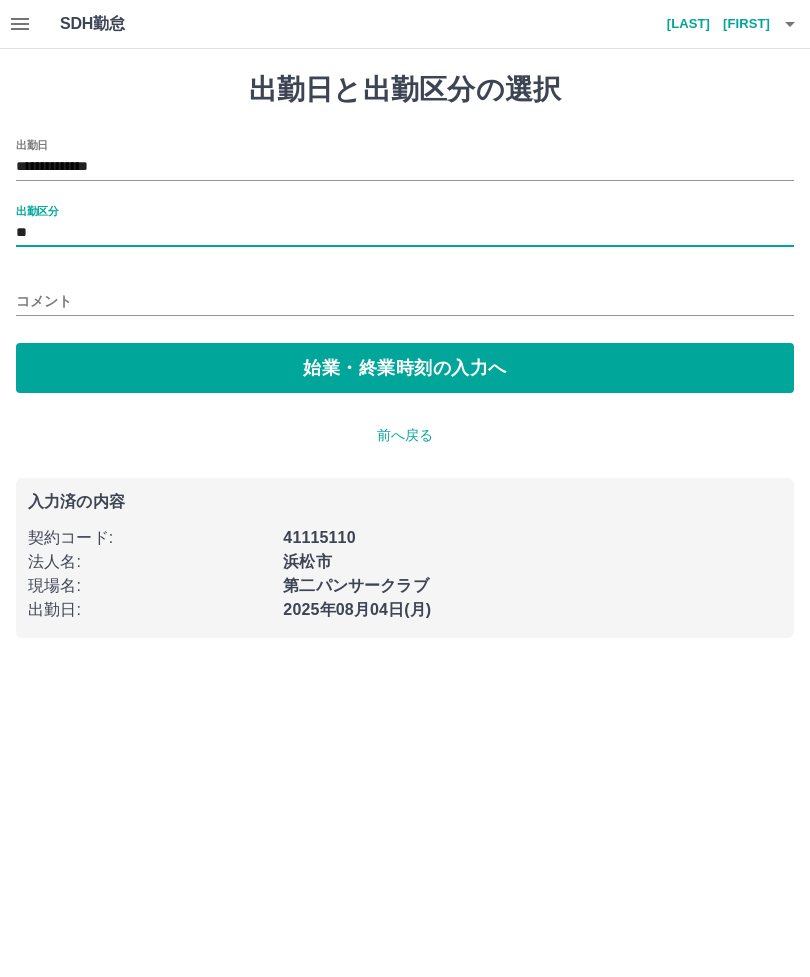 click on "始業・終業時刻の入力へ" at bounding box center [405, 368] 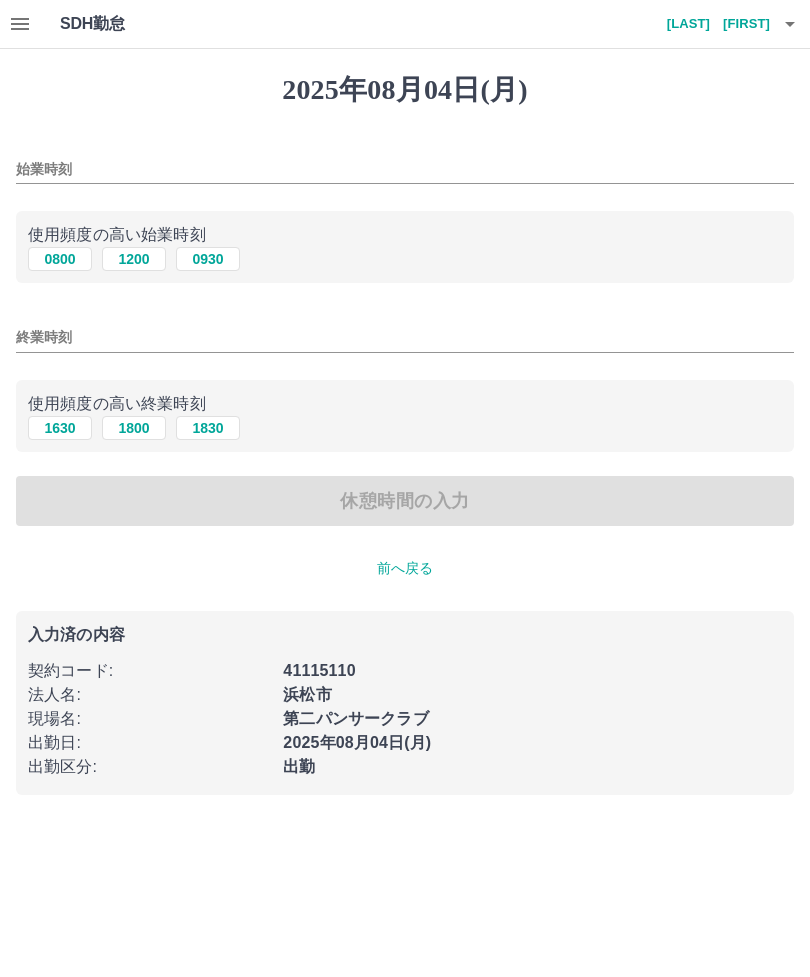 click on "0800" at bounding box center [60, 259] 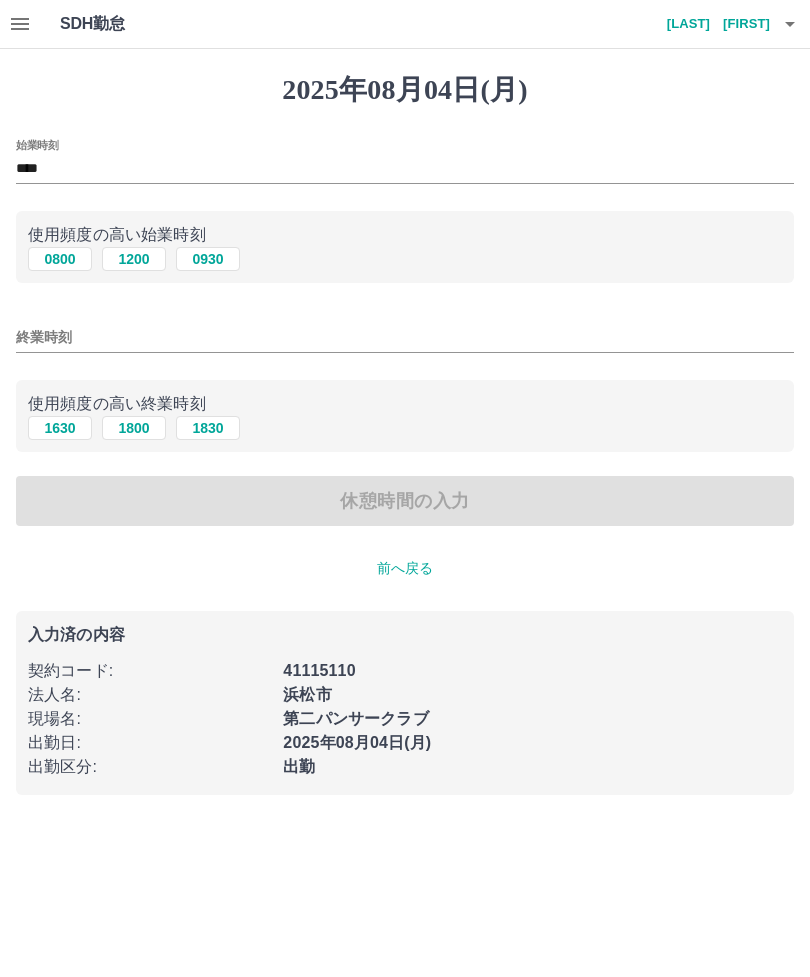 click on "終業時刻" at bounding box center [405, 337] 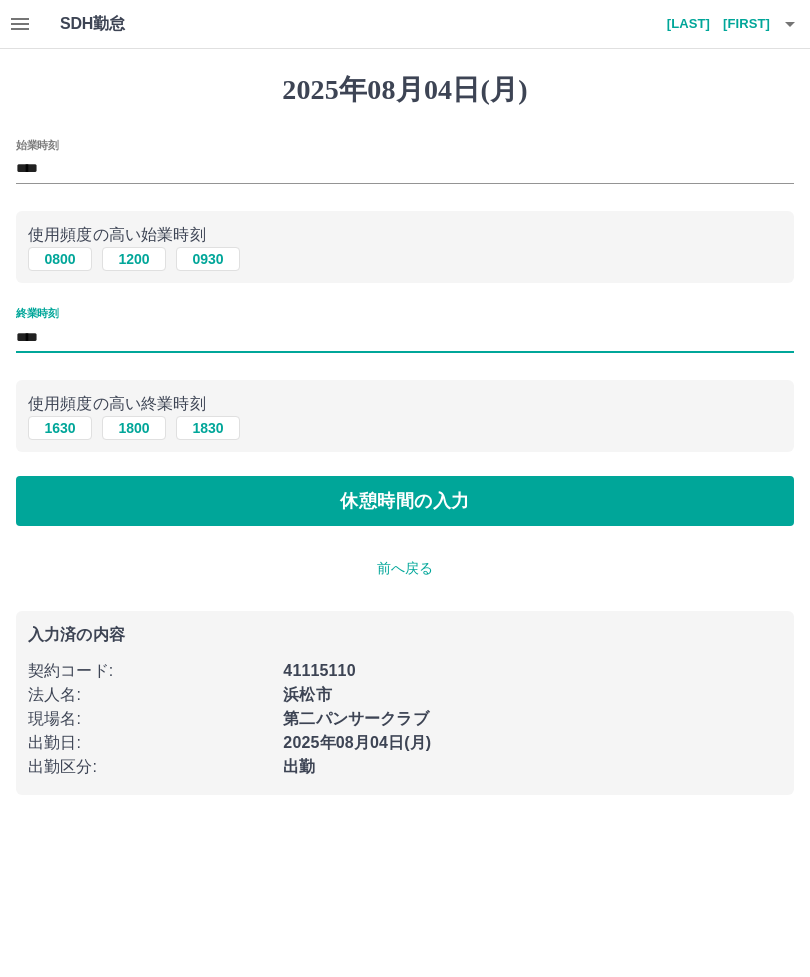 type on "****" 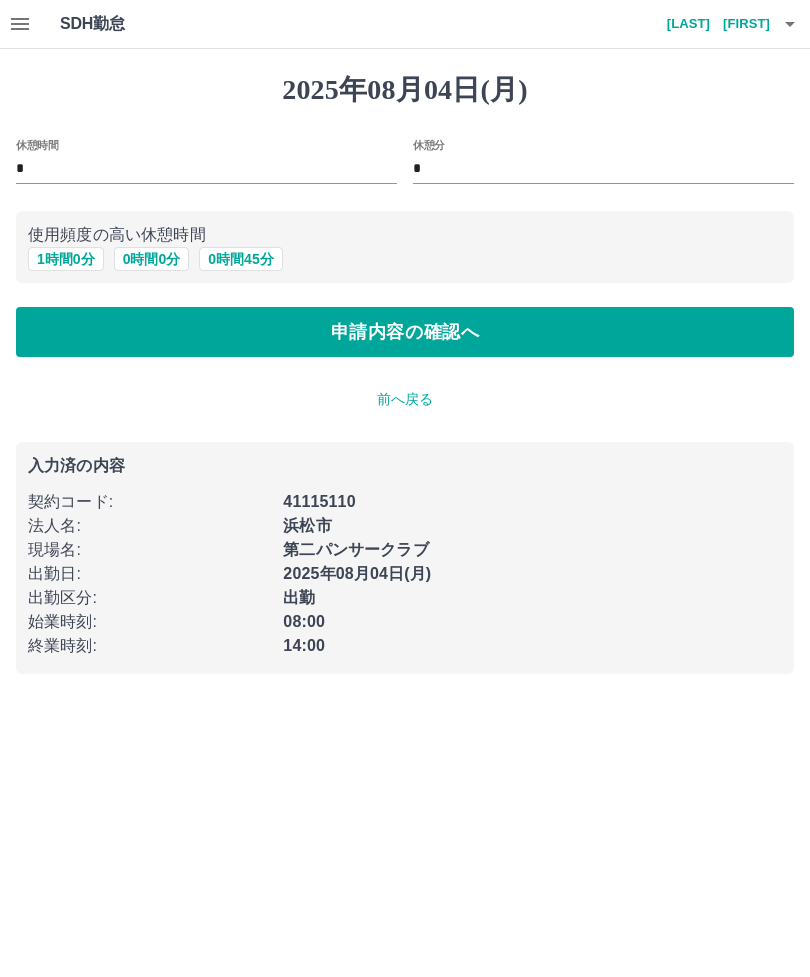 click on "0 時間 0 分" at bounding box center (152, 259) 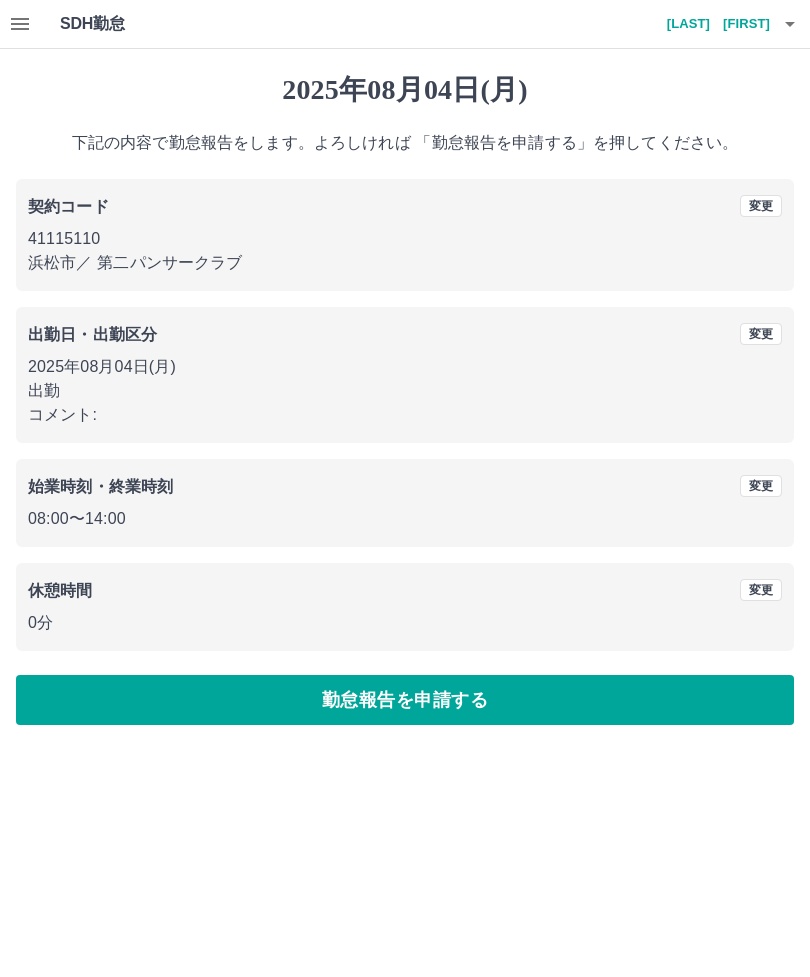click on "勤怠報告を申請する" at bounding box center (405, 700) 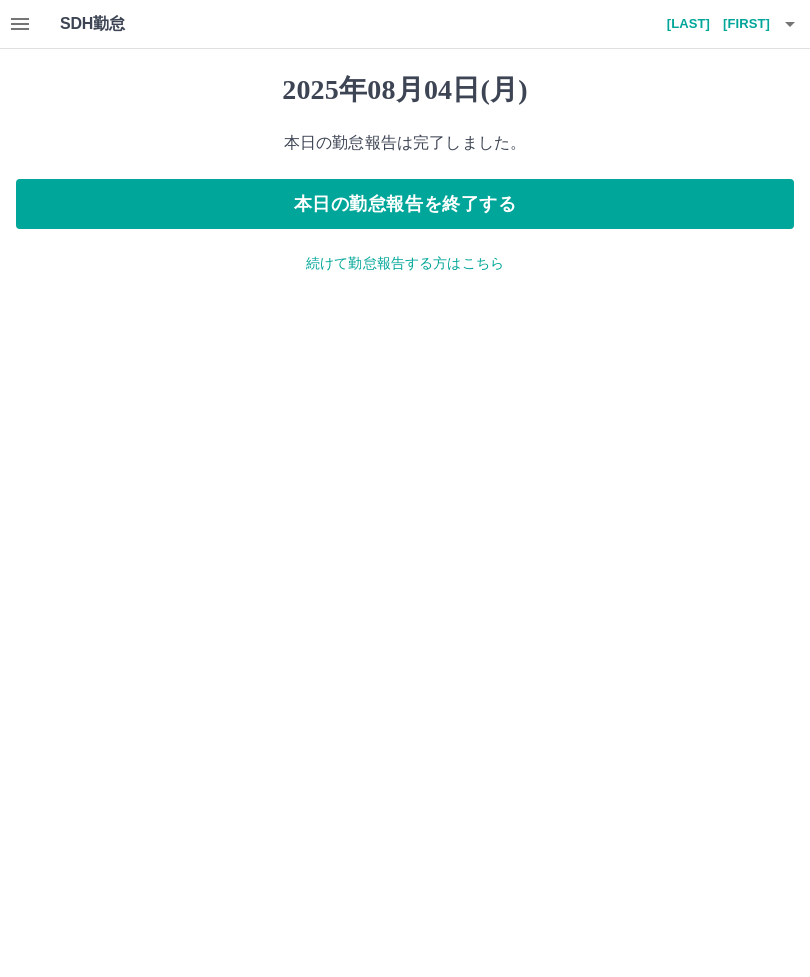 click on "本日の勤怠報告を終了する" at bounding box center (405, 204) 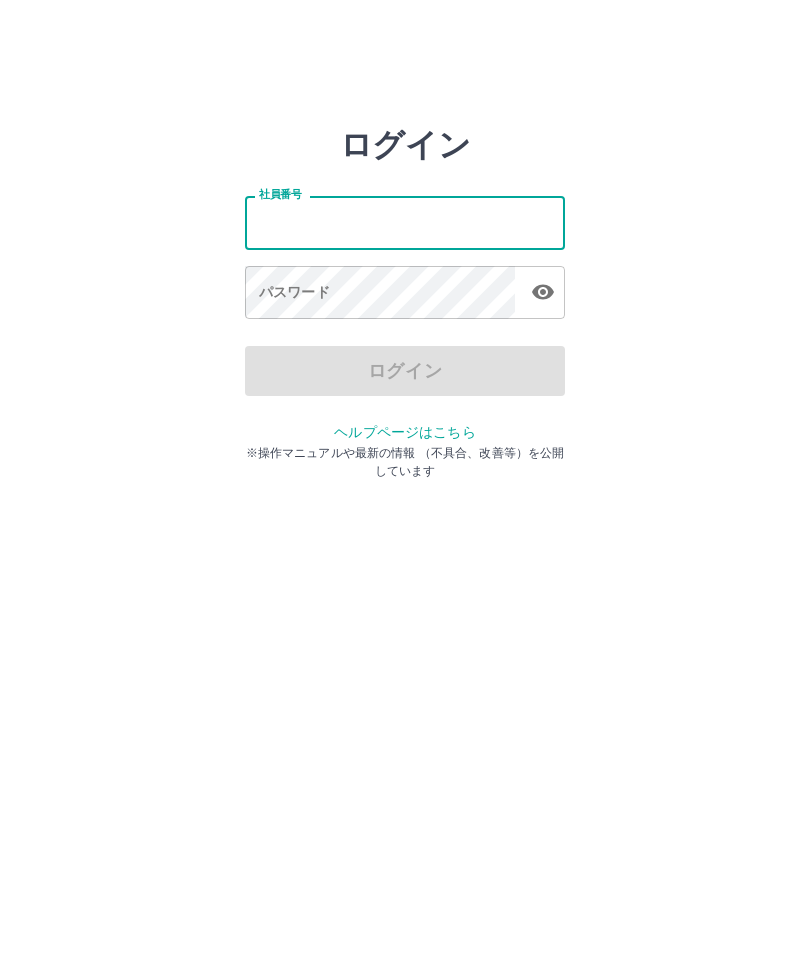 scroll, scrollTop: 0, scrollLeft: 0, axis: both 